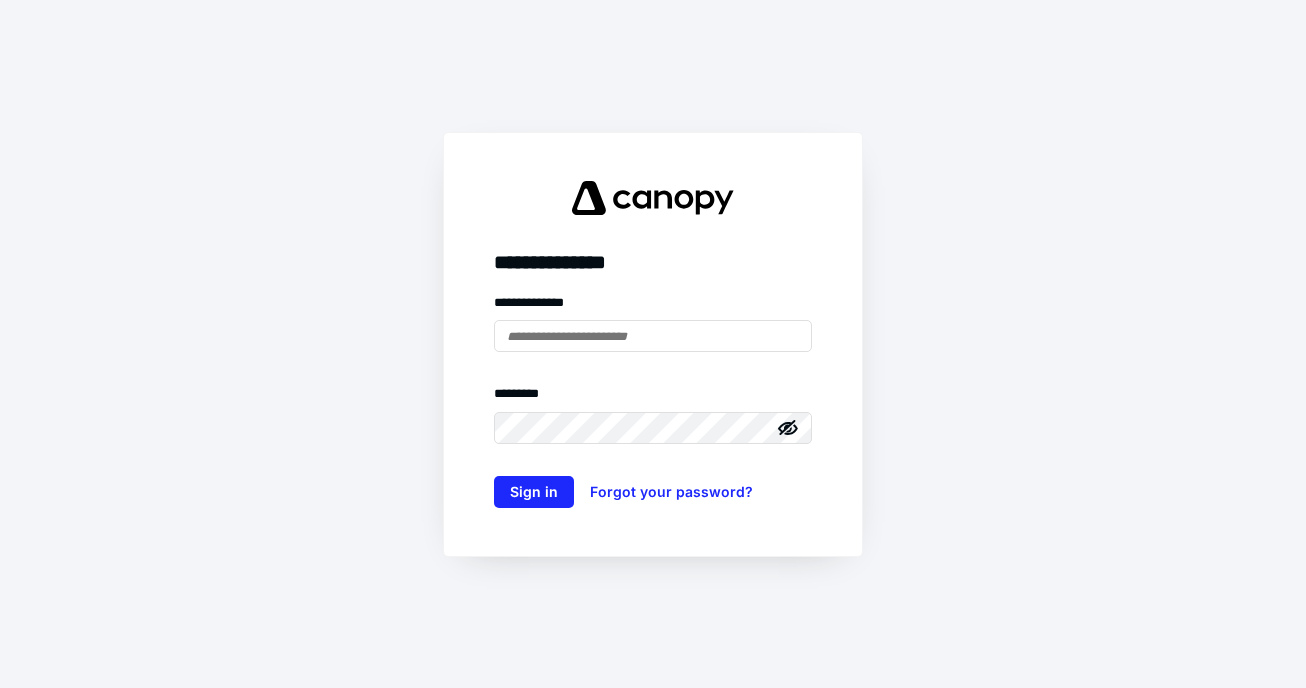 scroll, scrollTop: 0, scrollLeft: 0, axis: both 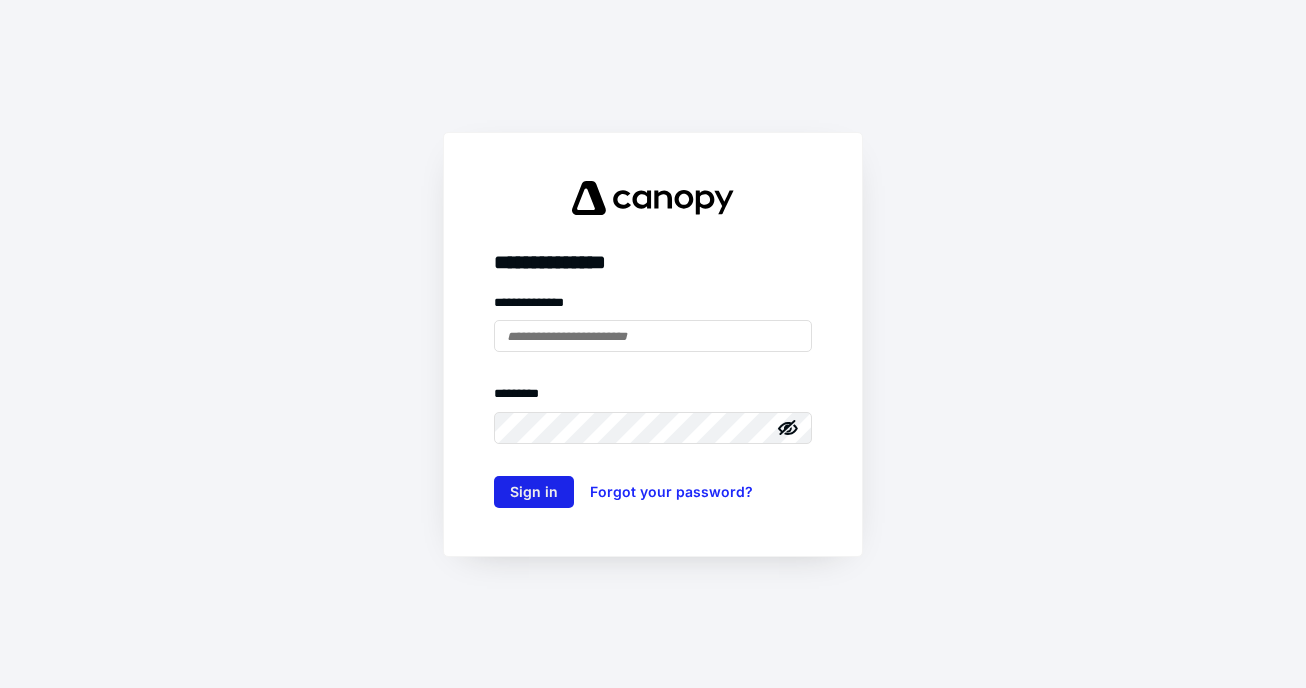 type on "**********" 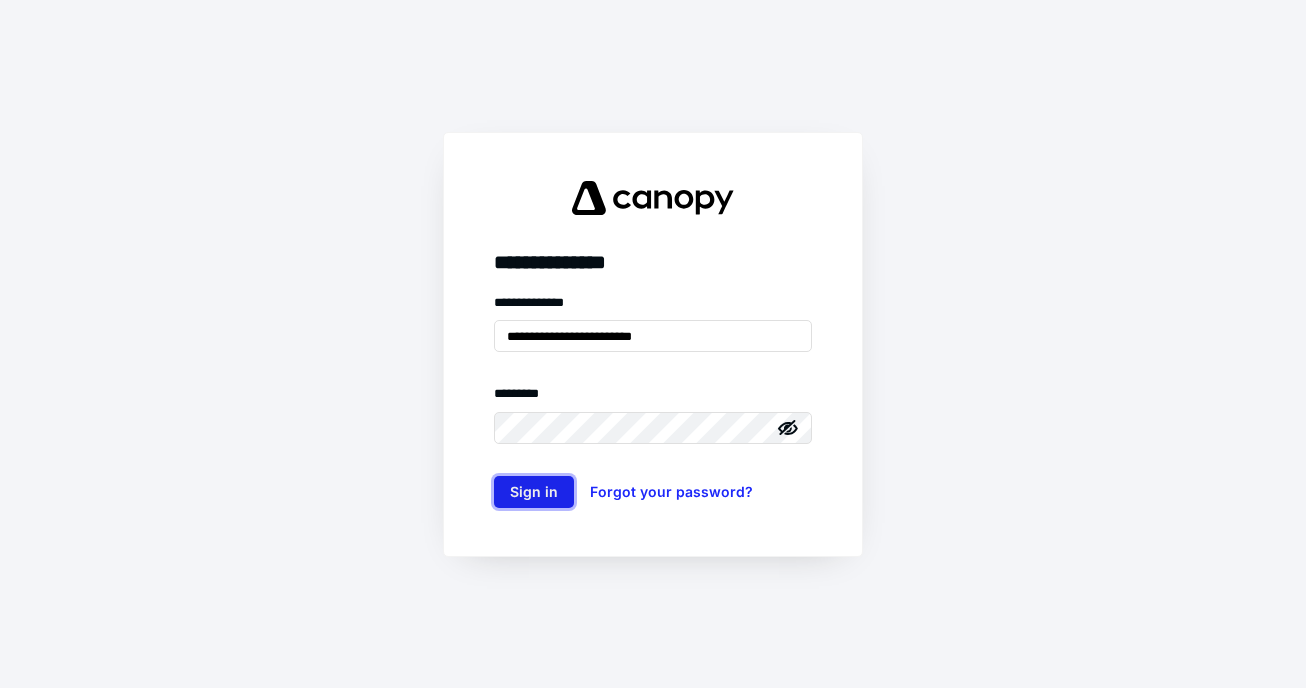 click on "Sign in" at bounding box center [534, 492] 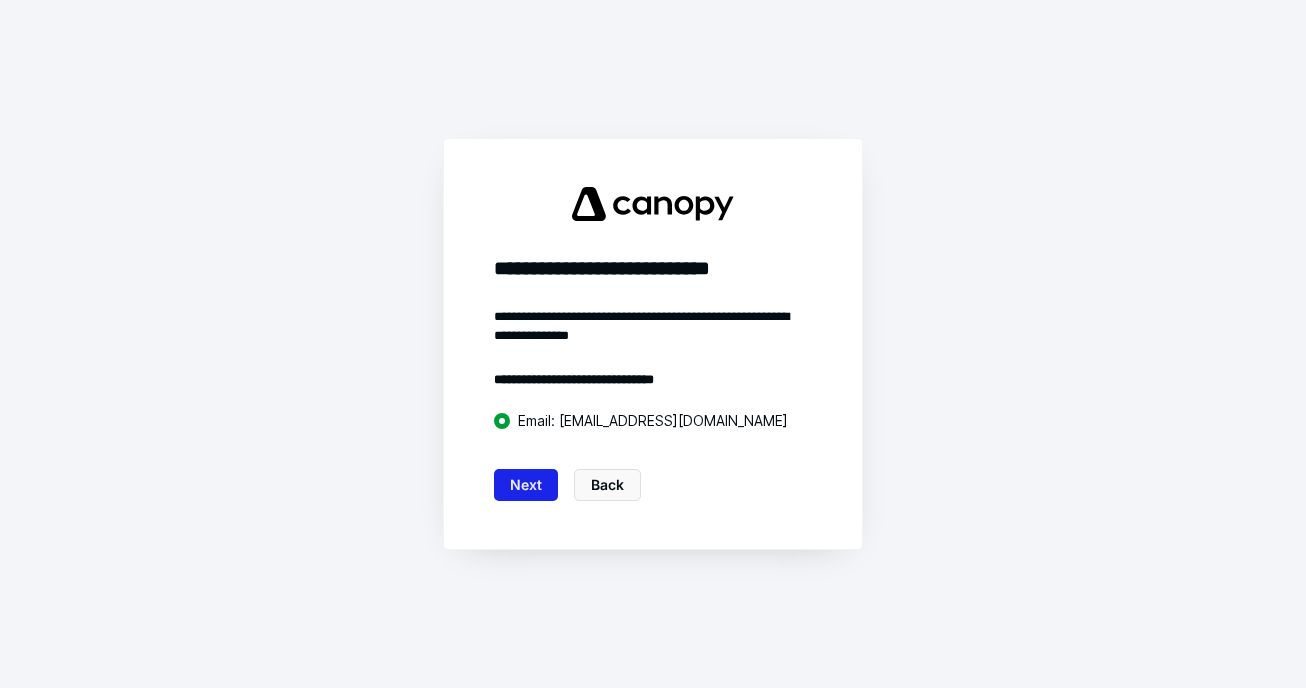 click on "Next" at bounding box center (526, 485) 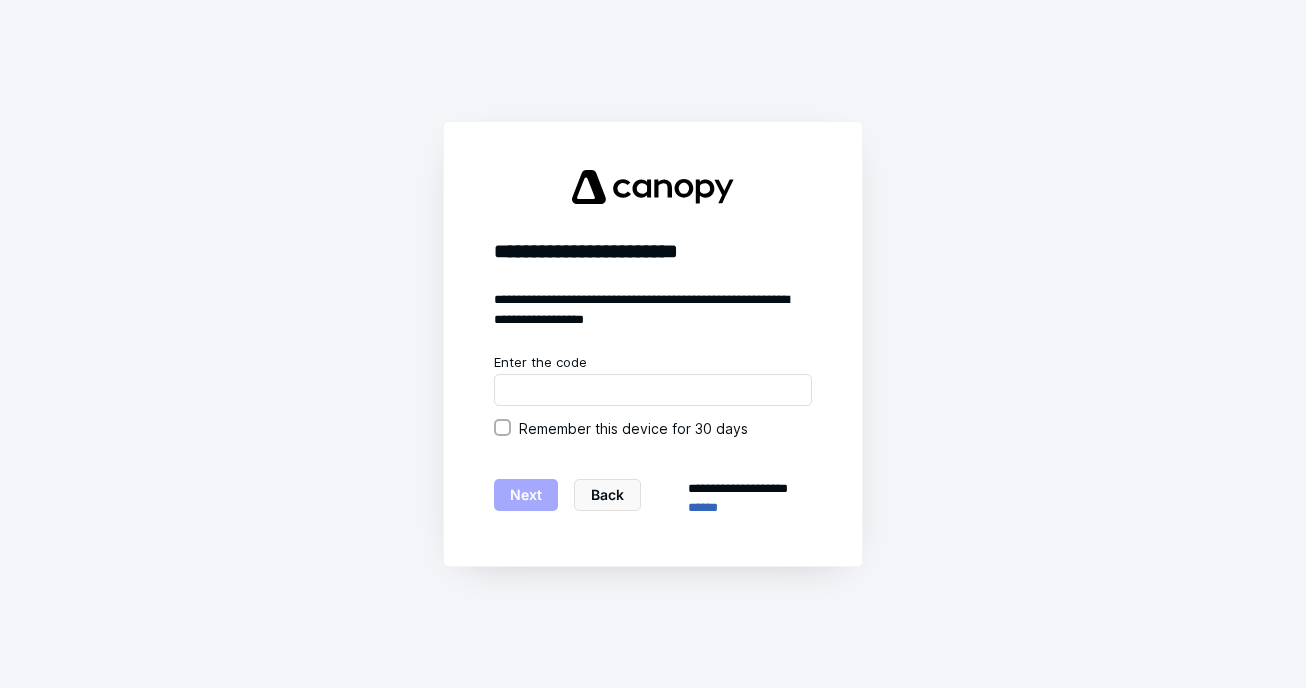 click on "Enter the code" at bounding box center [653, 363] 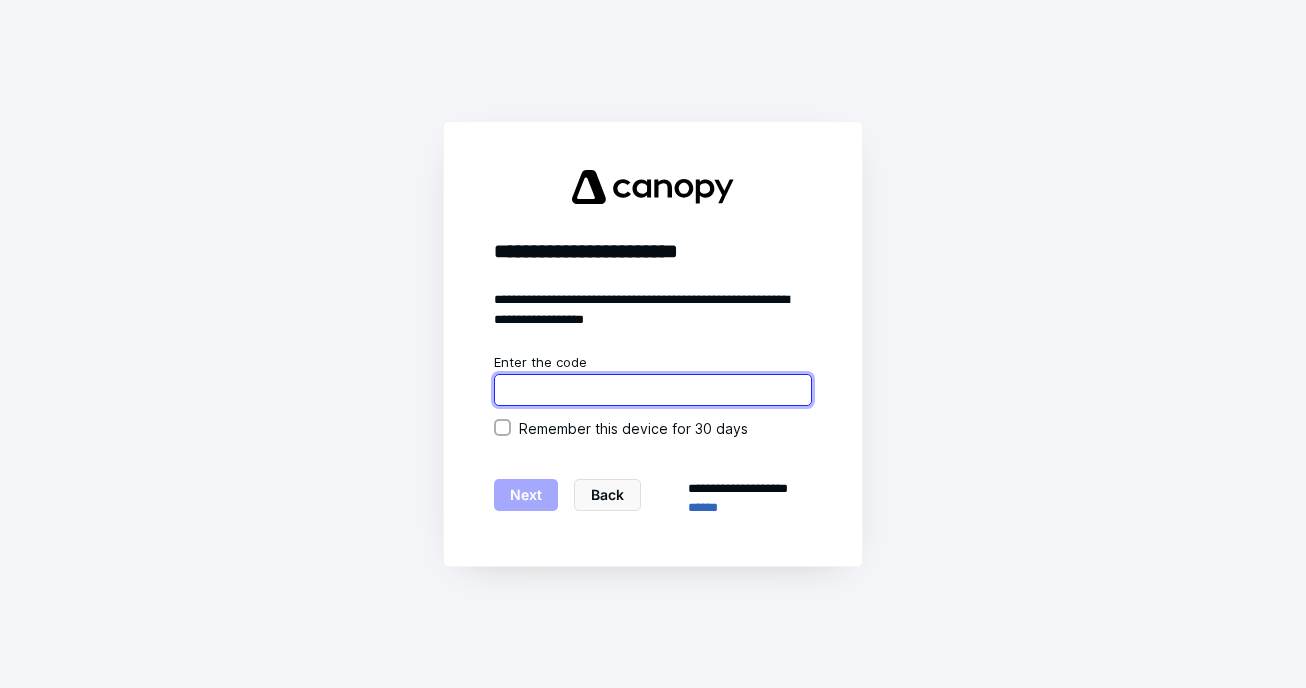click at bounding box center [653, 390] 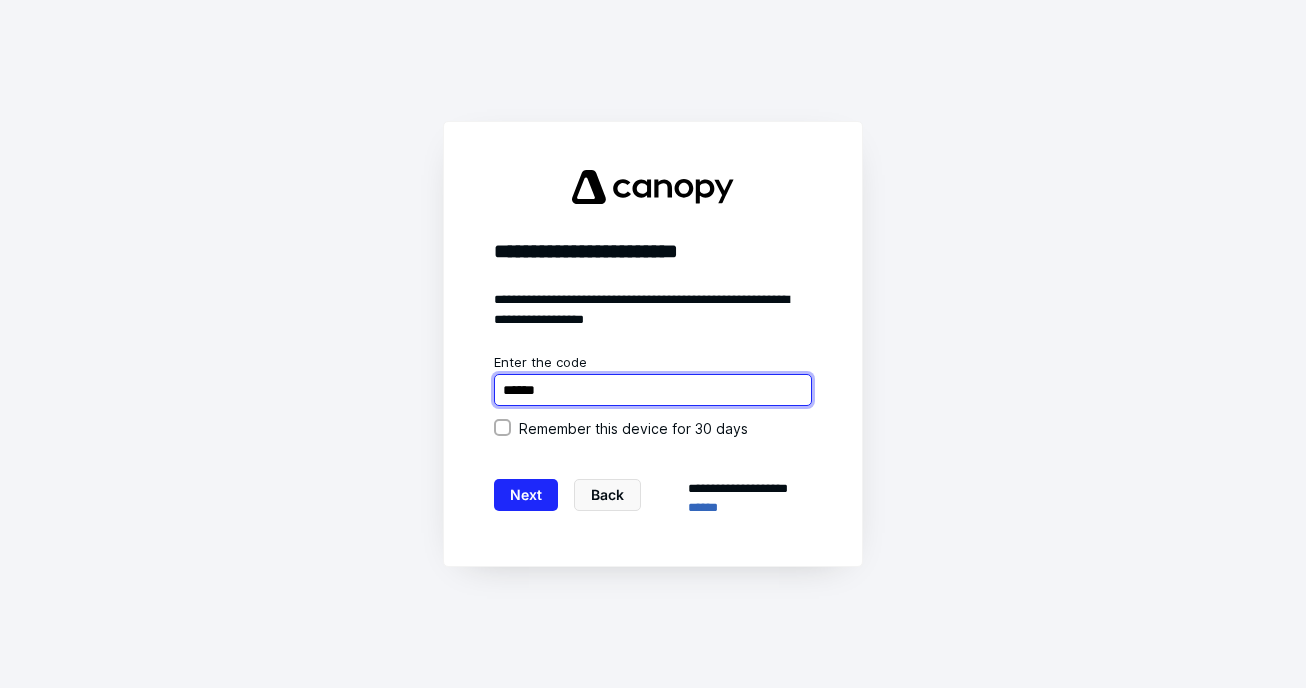 type on "******" 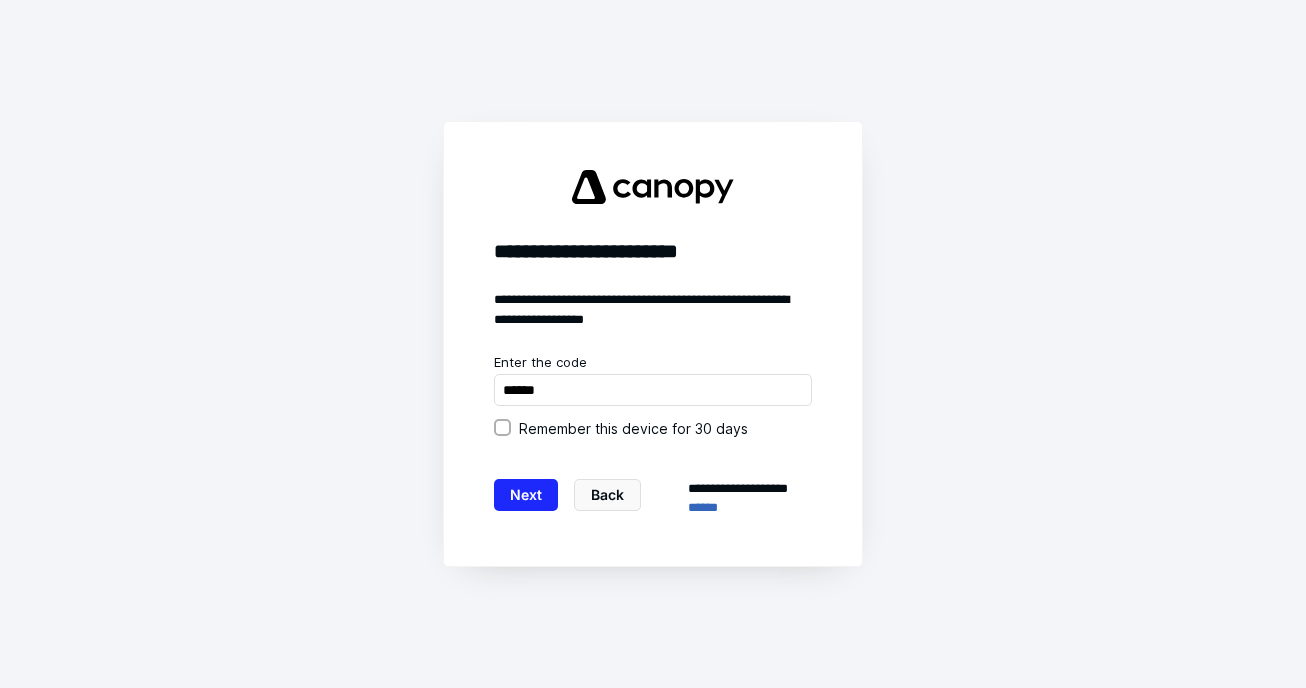 click 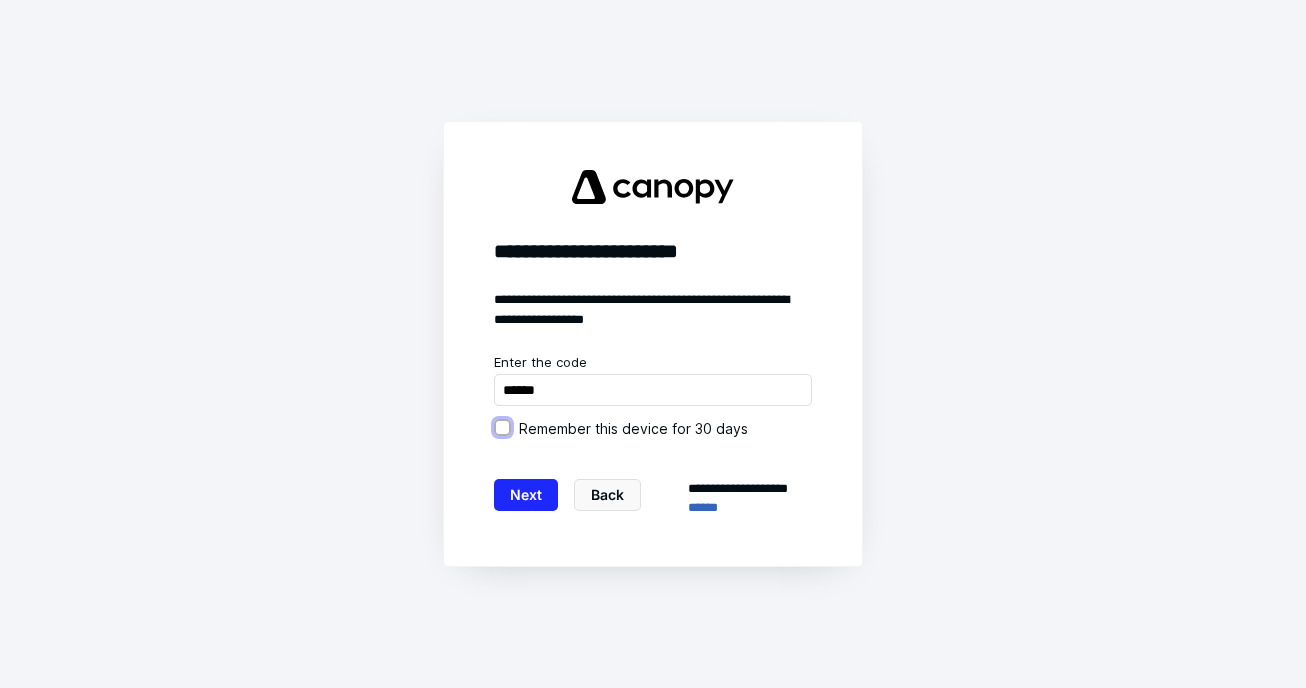 click on "Remember this device for 30 days" at bounding box center [502, 428] 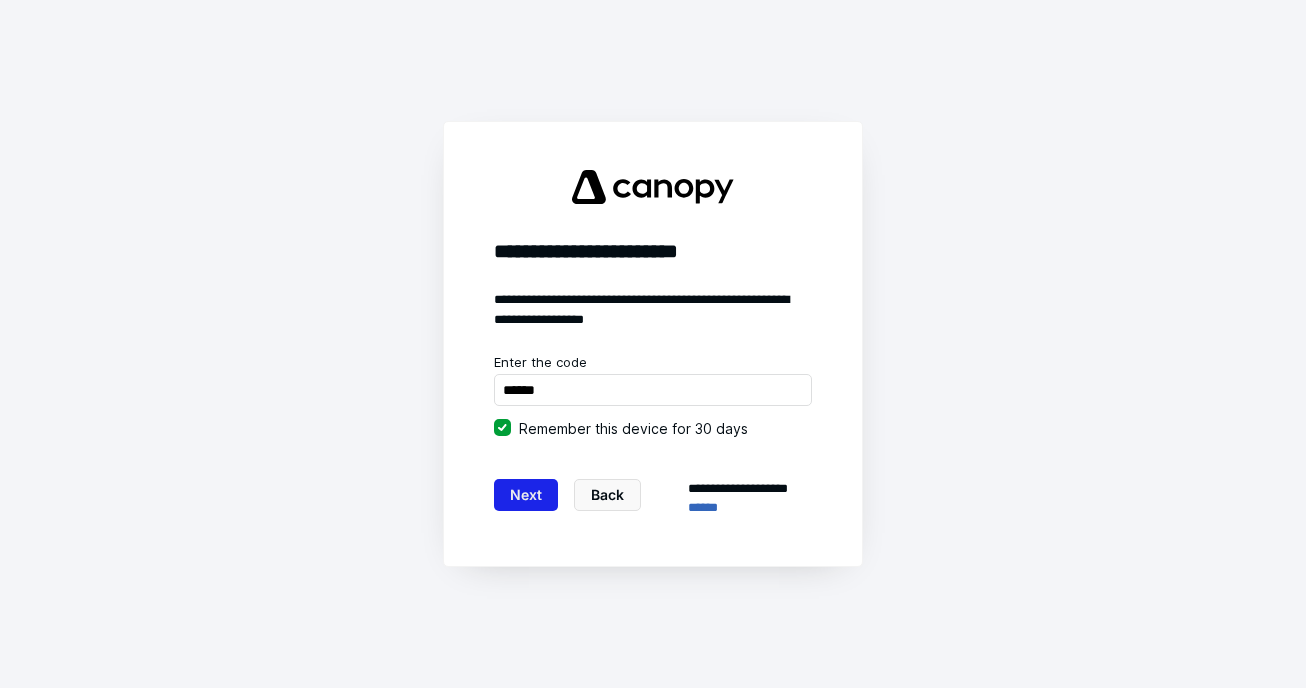 click on "Next" at bounding box center [526, 495] 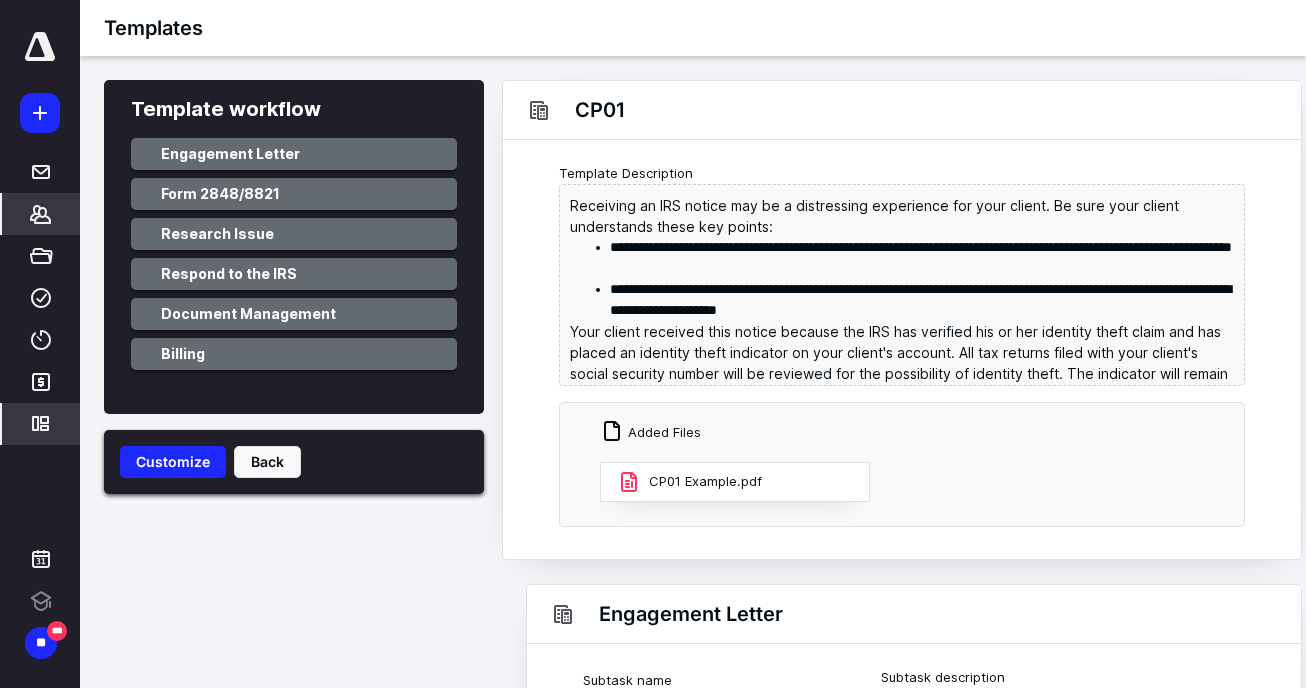 scroll, scrollTop: 0, scrollLeft: 0, axis: both 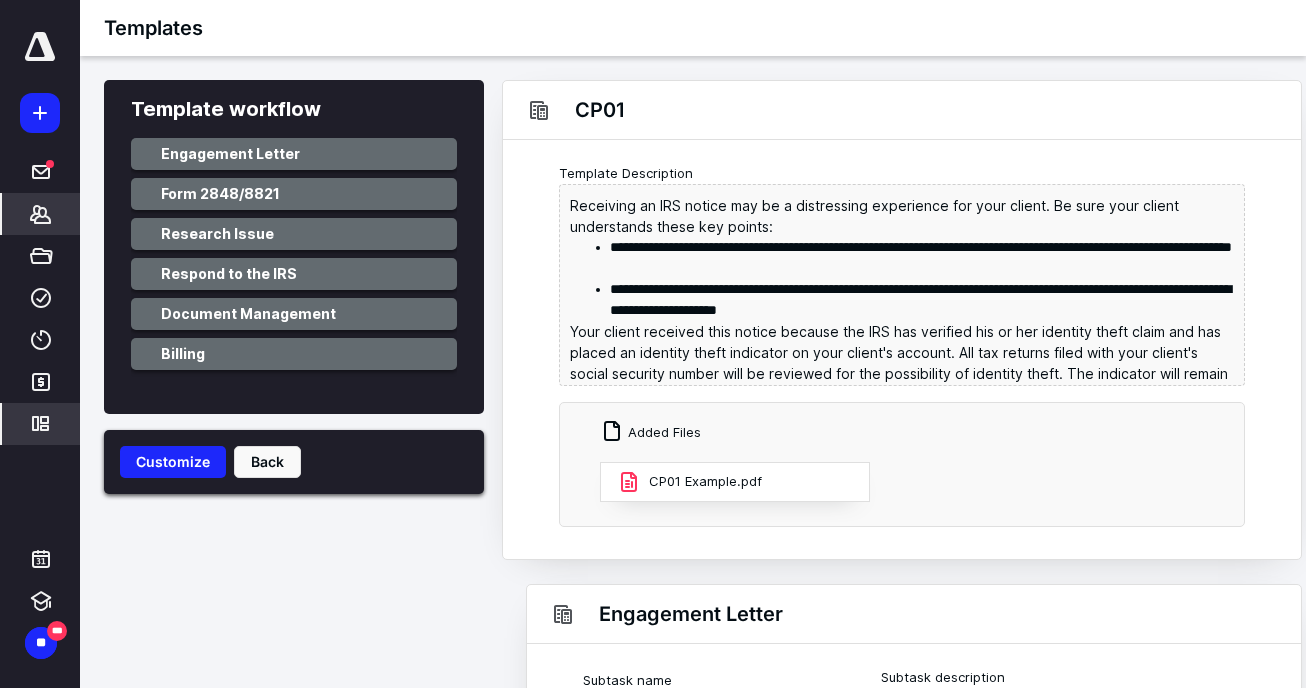click 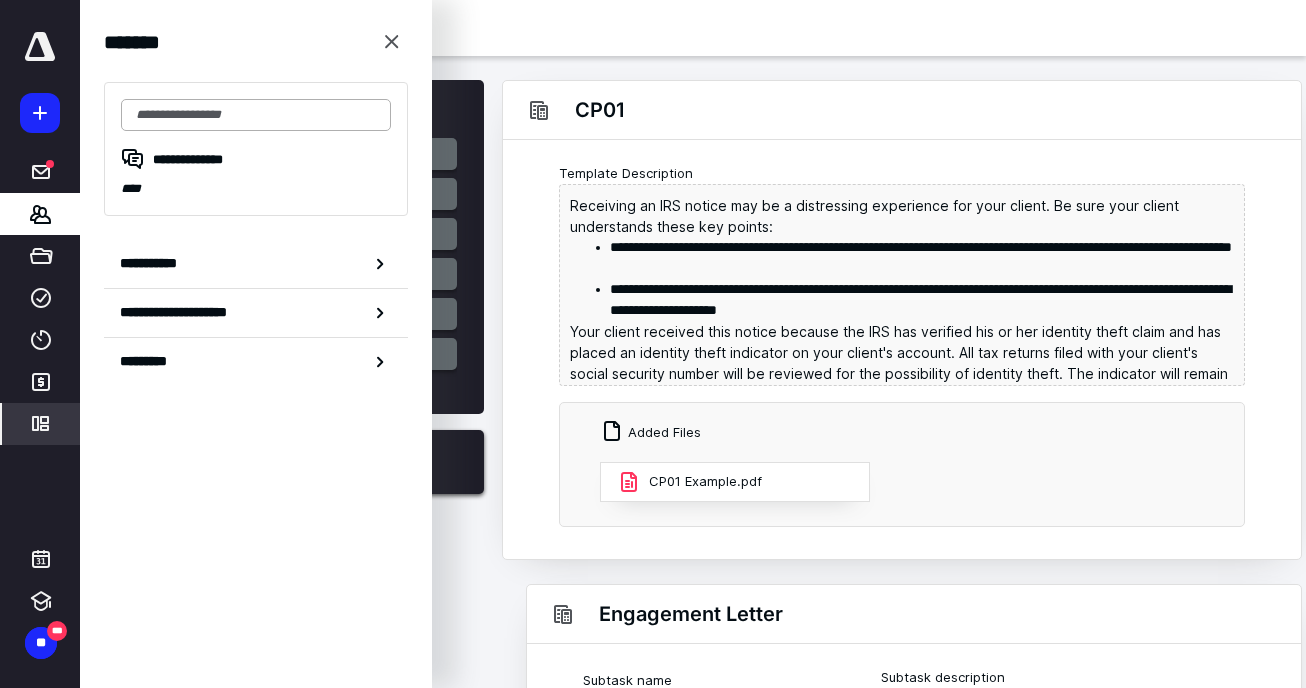click at bounding box center [256, 115] 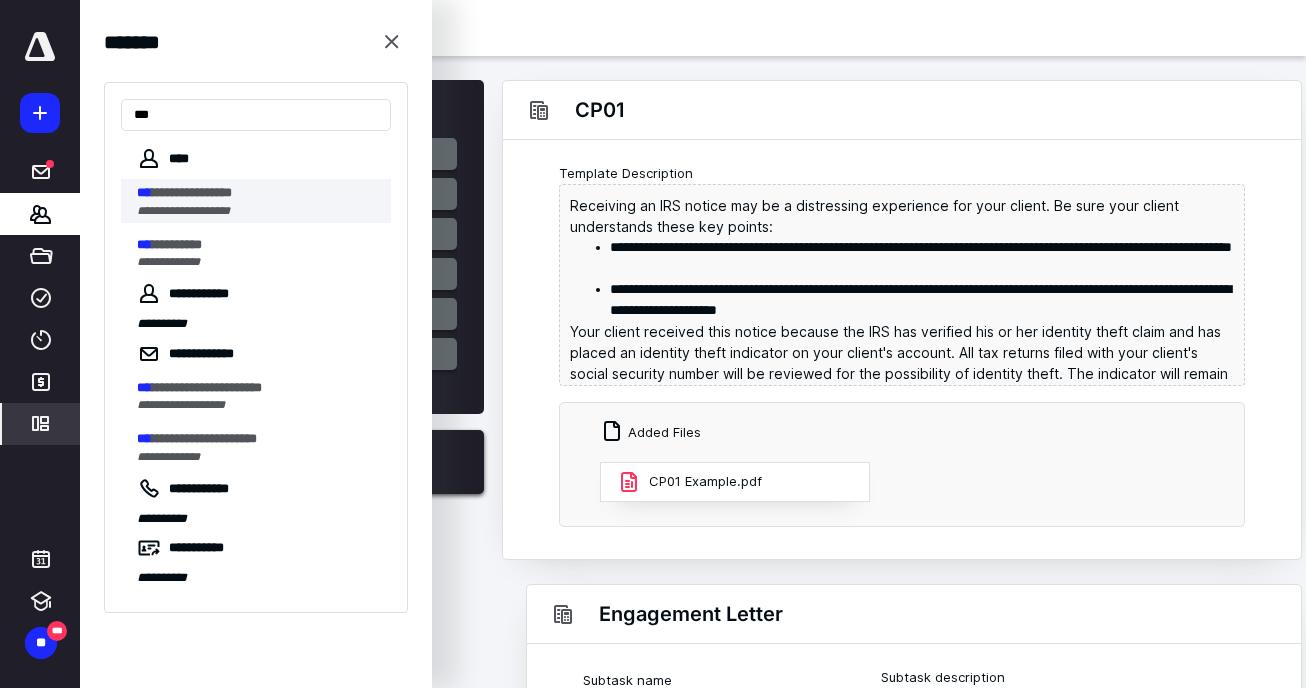 type on "***" 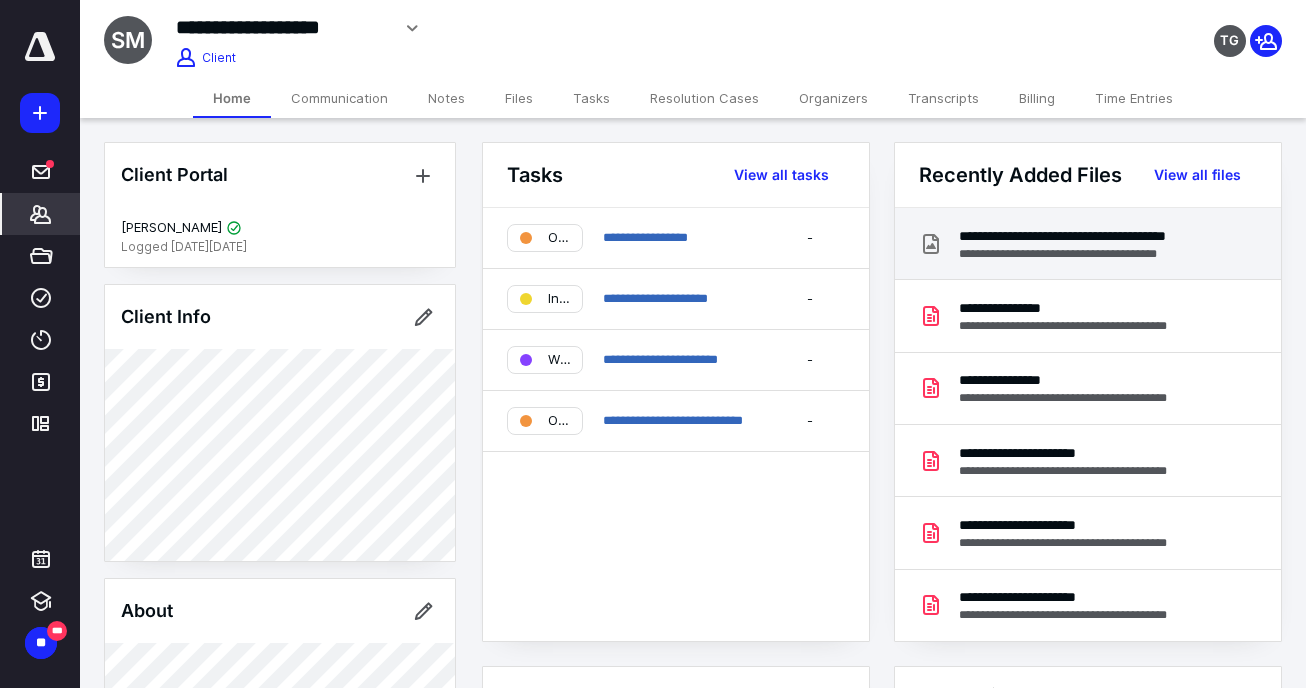 click on "**********" at bounding box center [1094, 254] 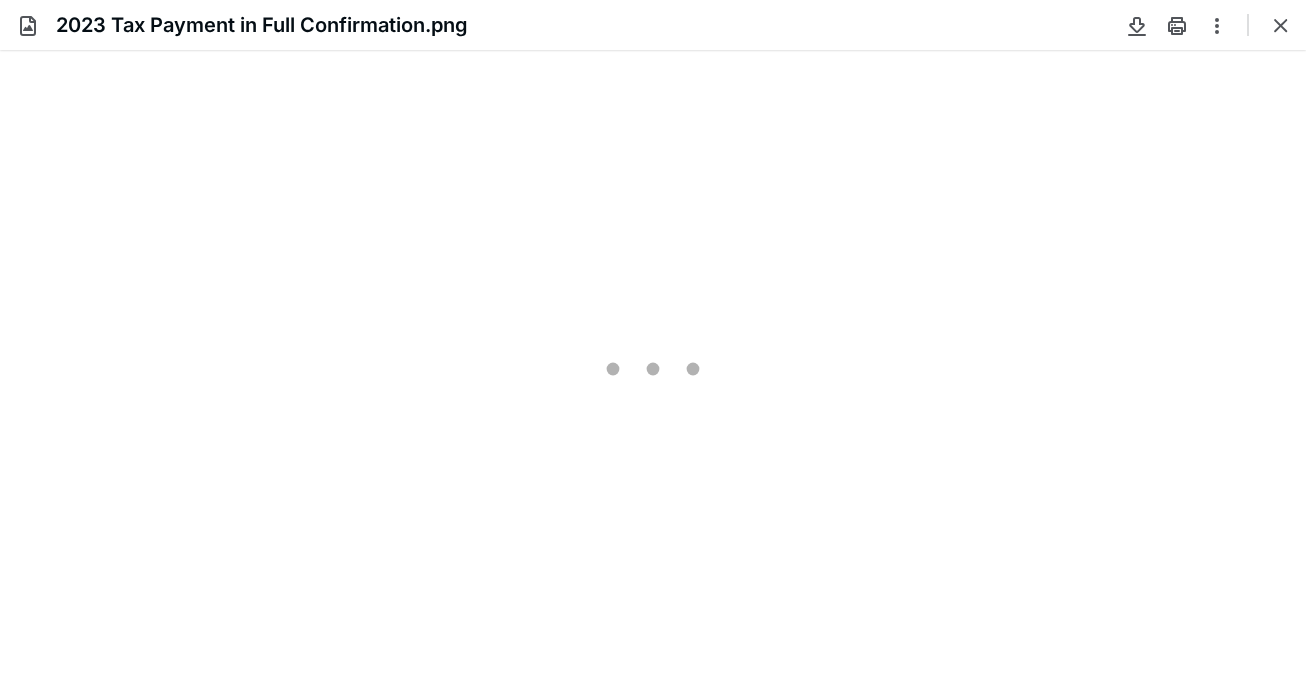 scroll, scrollTop: 0, scrollLeft: 0, axis: both 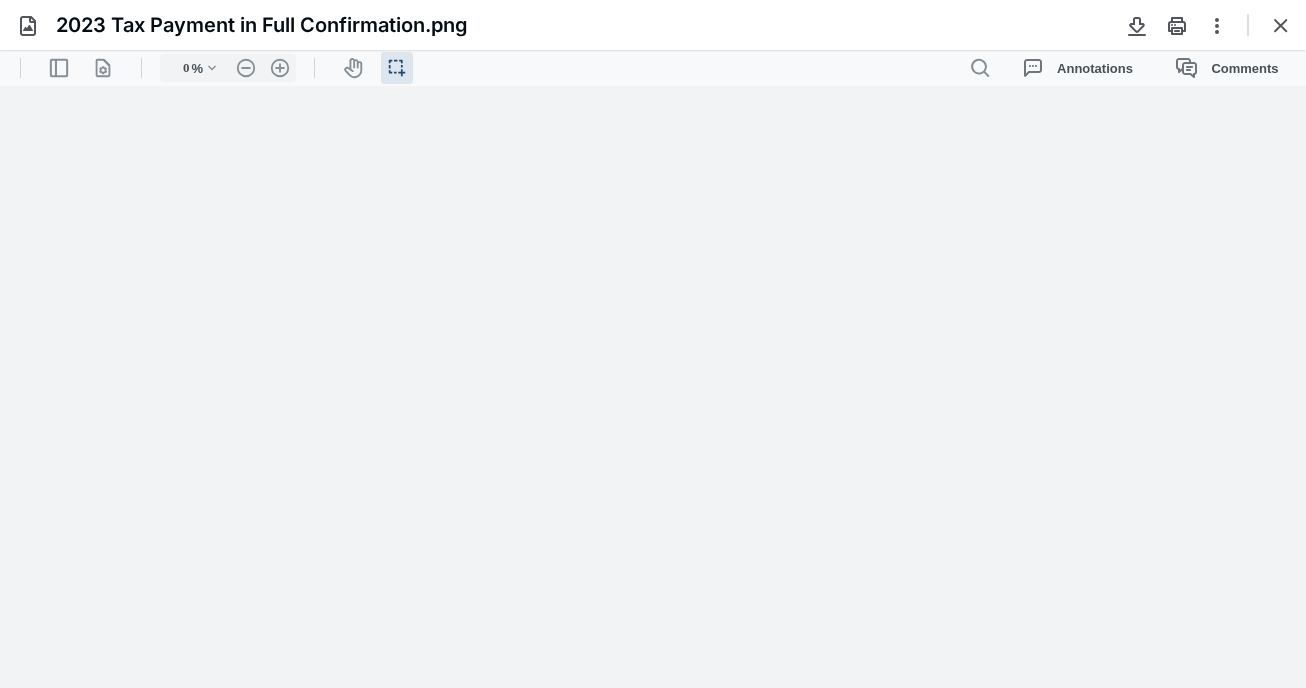 type on "111" 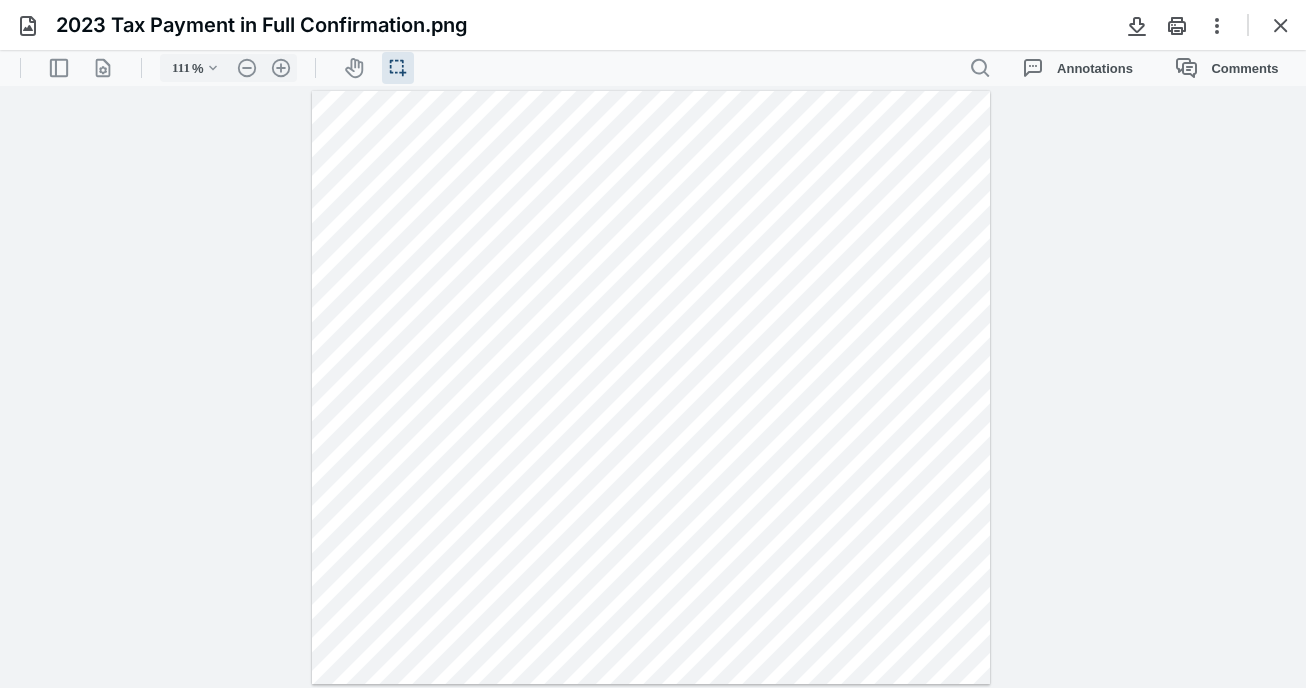 click on "**********" at bounding box center [653, 387] 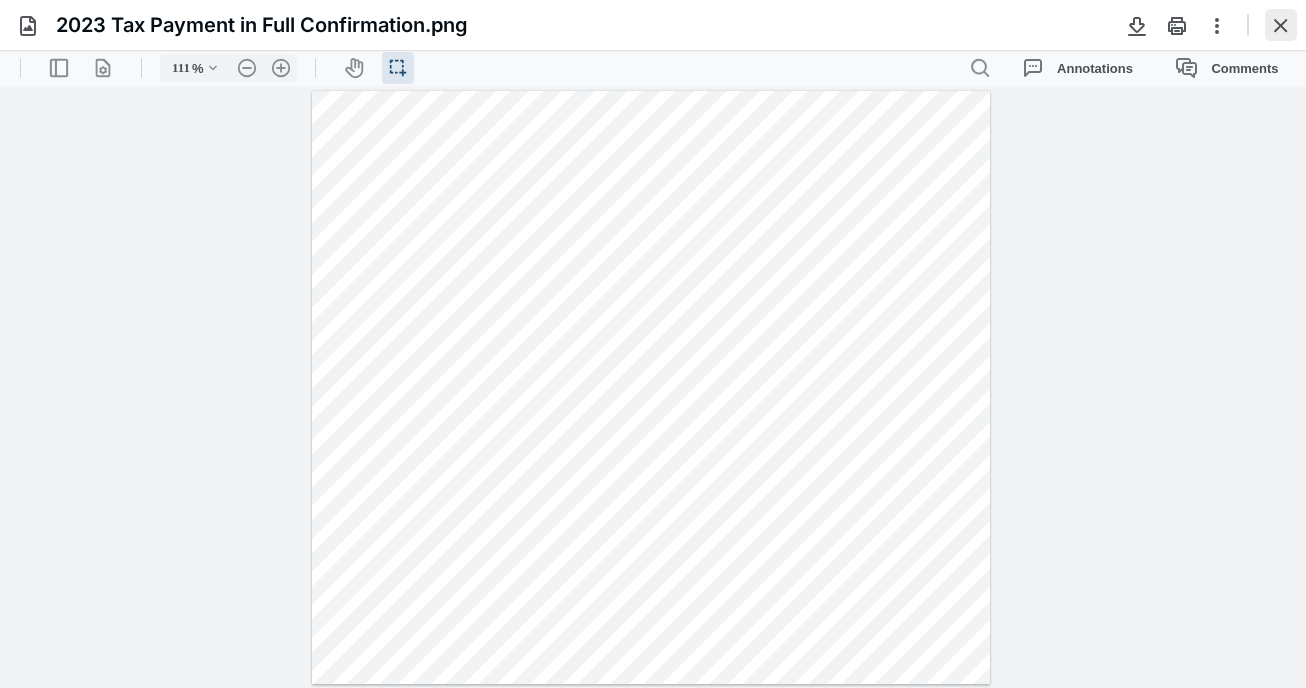 click at bounding box center [1281, 25] 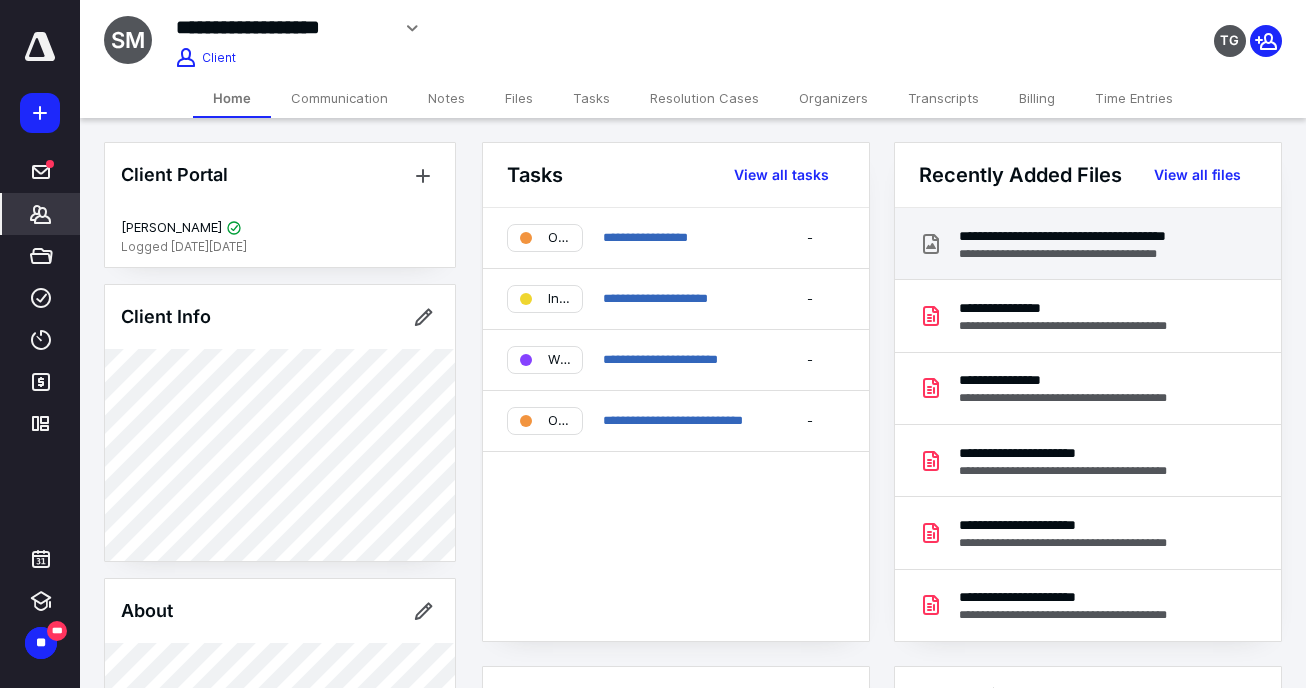 click on "**********" at bounding box center (1088, 244) 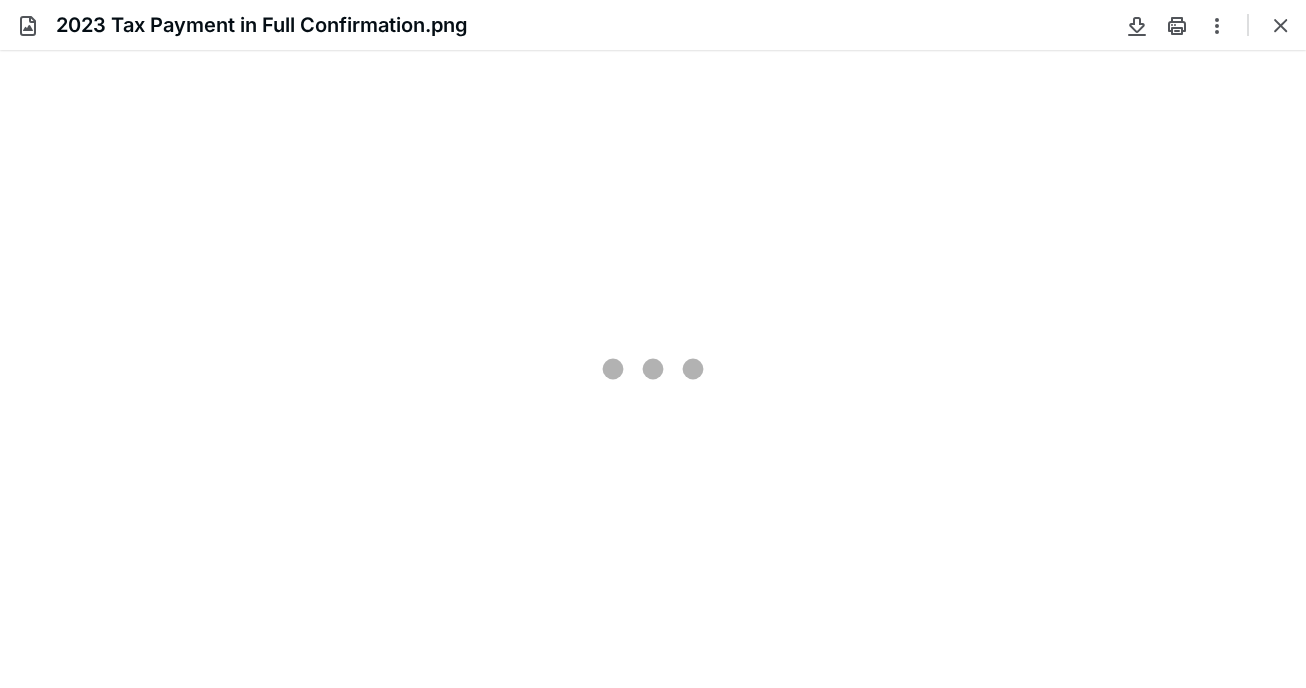 scroll, scrollTop: 0, scrollLeft: 0, axis: both 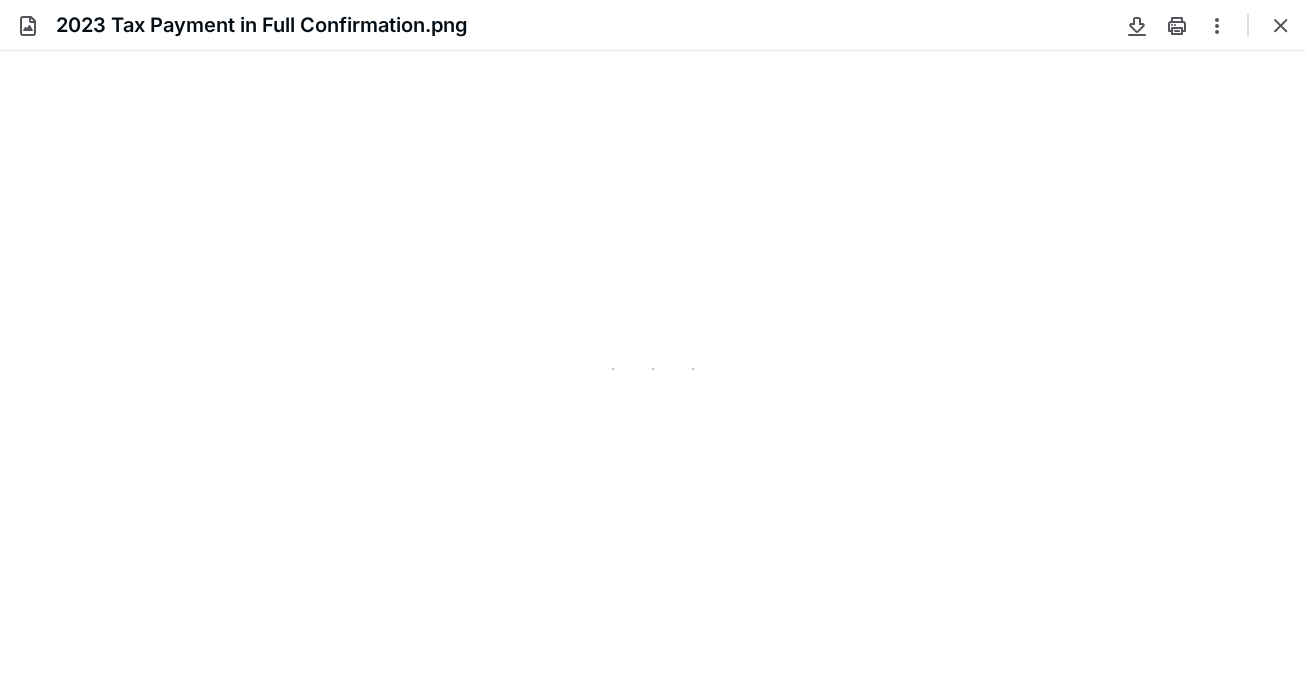type on "111" 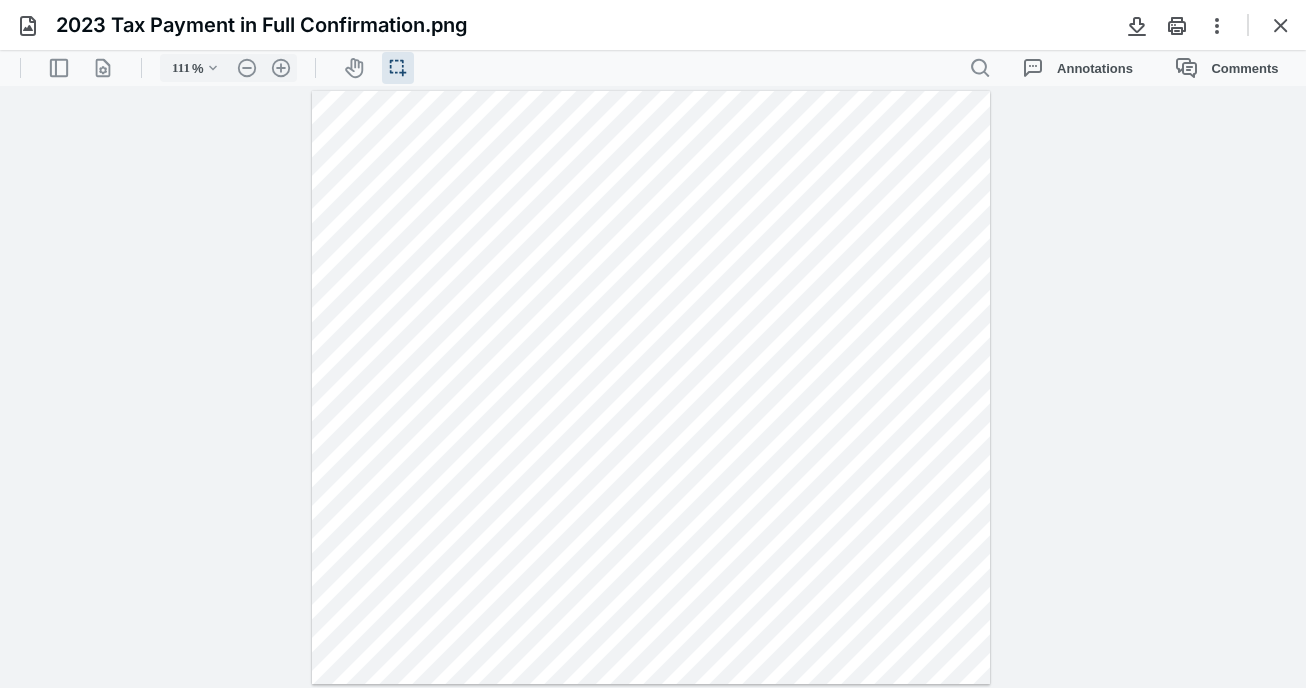 click on "**********" at bounding box center (651, 387) 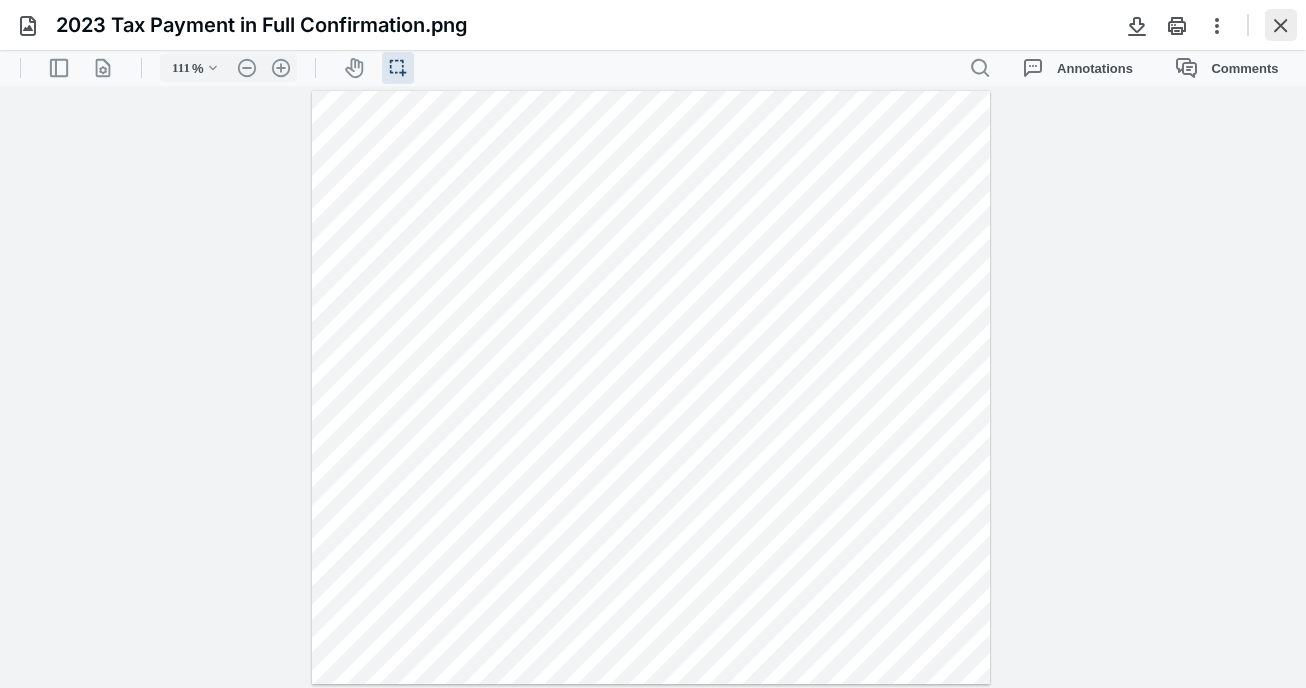 click at bounding box center [1281, 25] 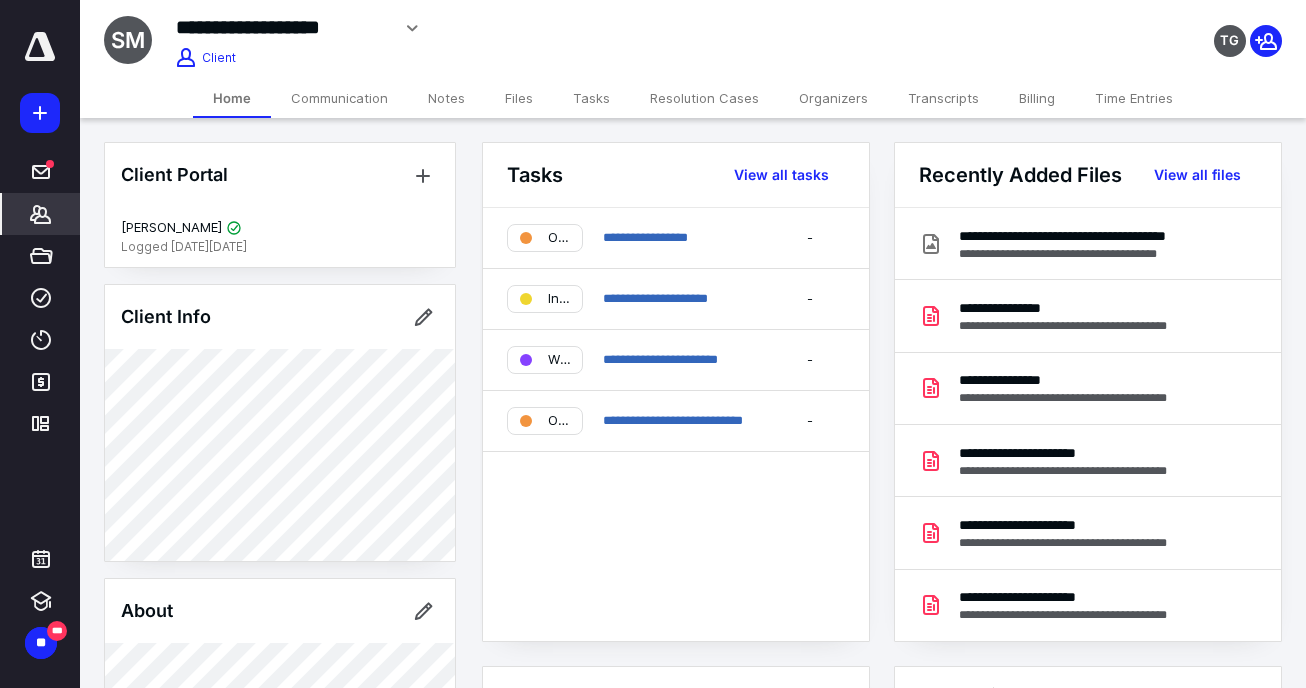 click on "Organizers" at bounding box center [833, 98] 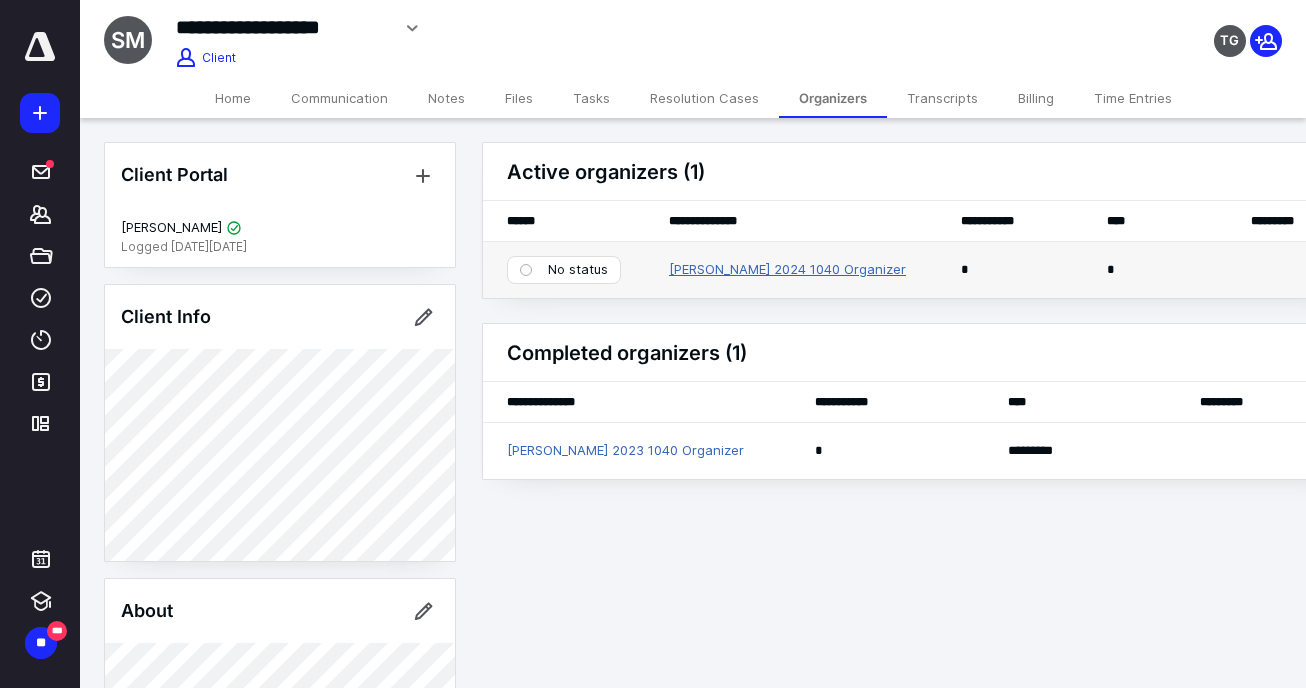 click on "[PERSON_NAME] 2024 1040 Organizer" at bounding box center [787, 270] 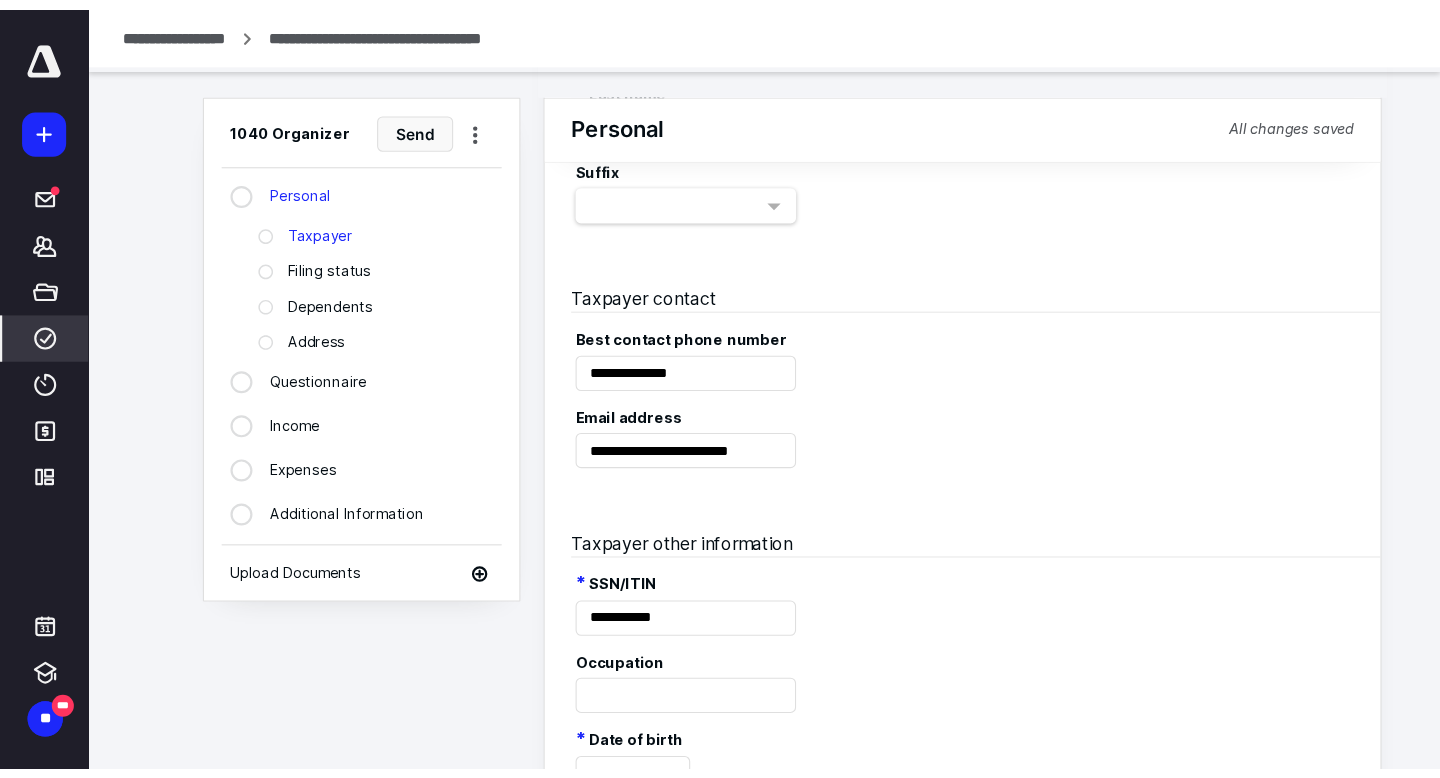 scroll, scrollTop: 315, scrollLeft: 0, axis: vertical 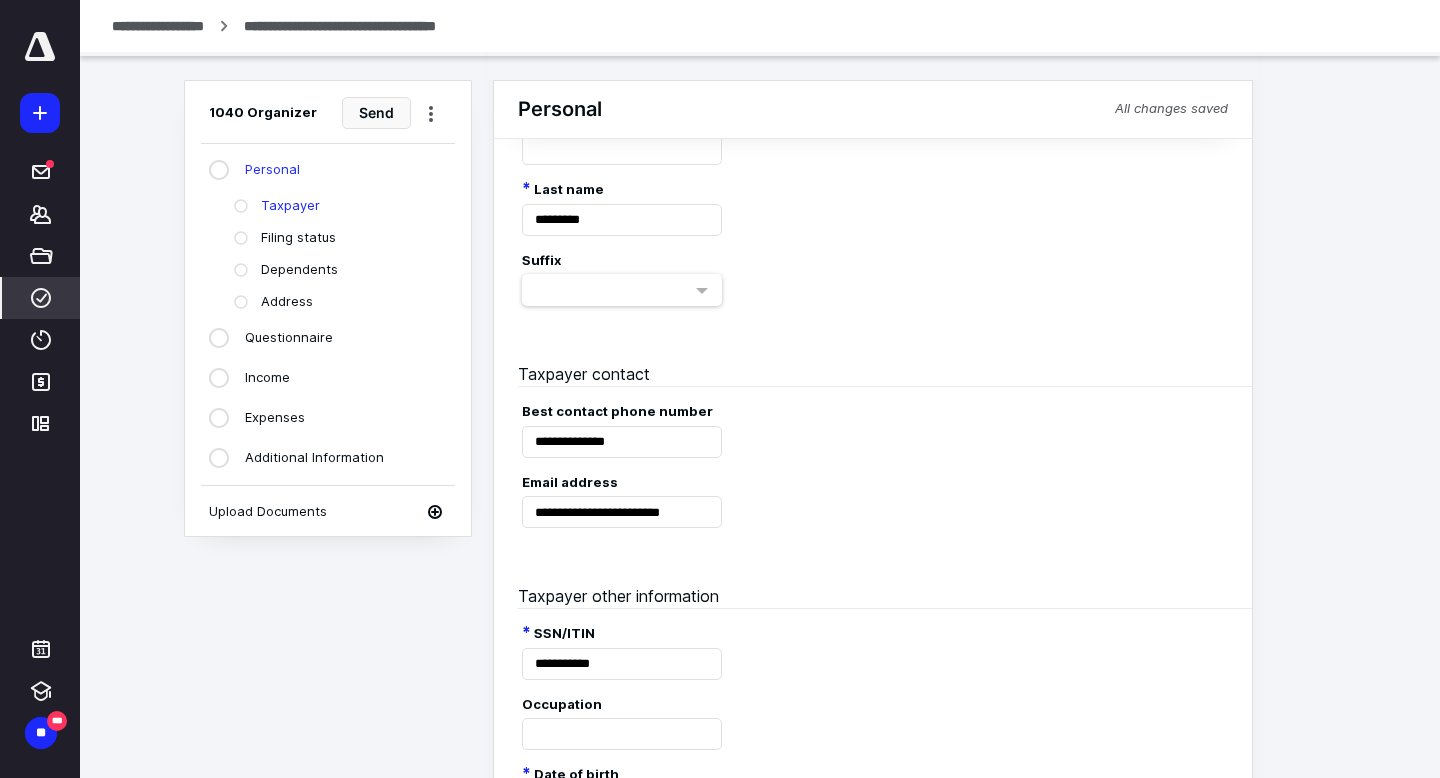 click on "Filing status" at bounding box center (338, 238) 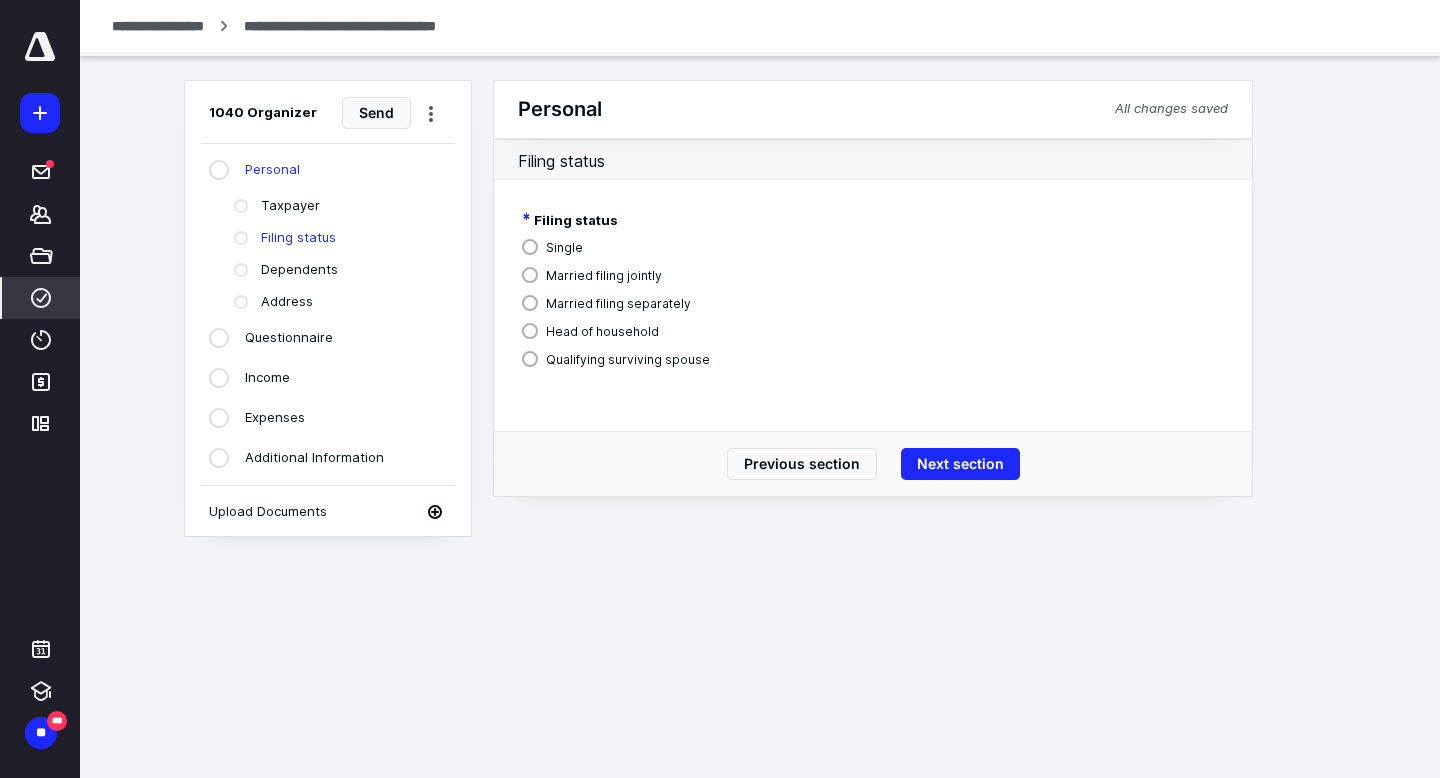 click on "Dependents" at bounding box center [338, 270] 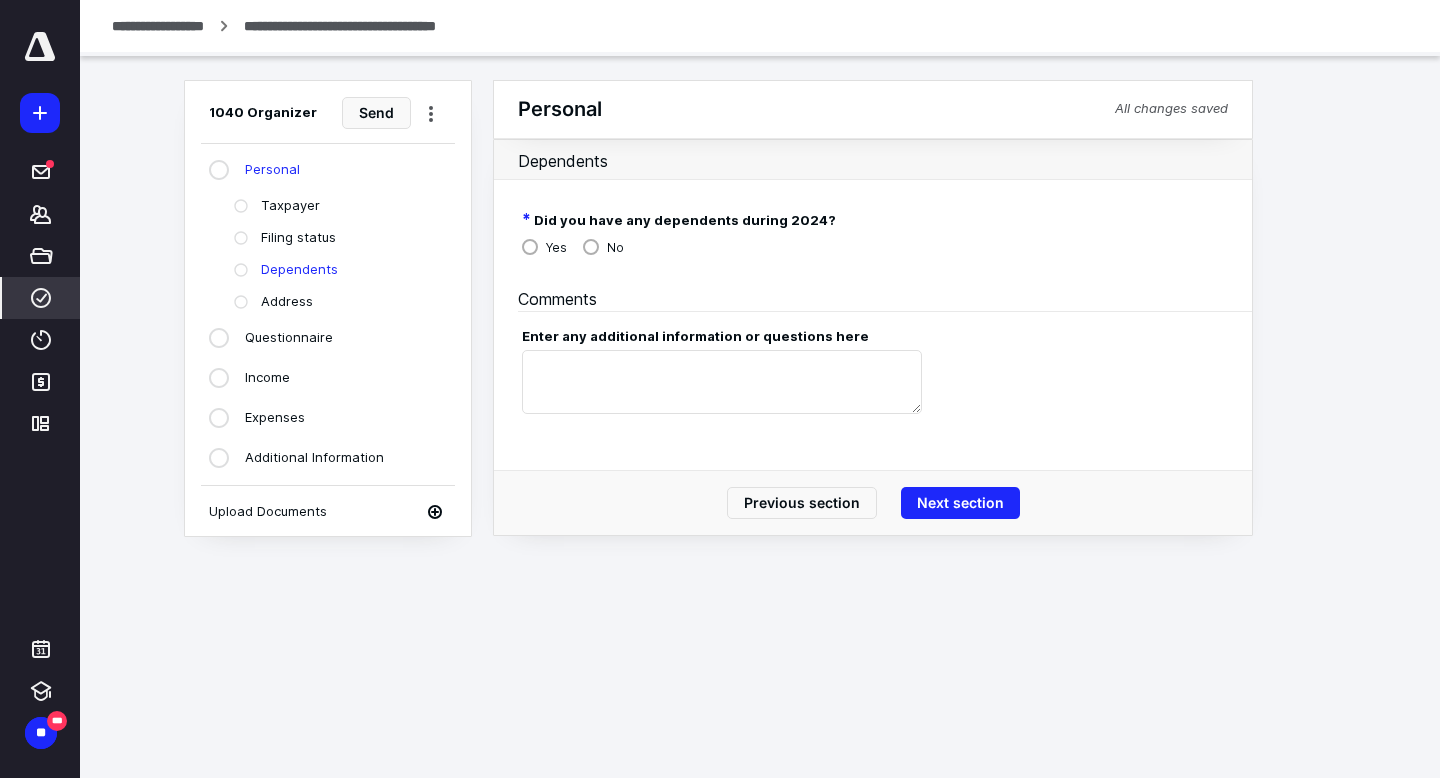 click on "Address" at bounding box center (287, 302) 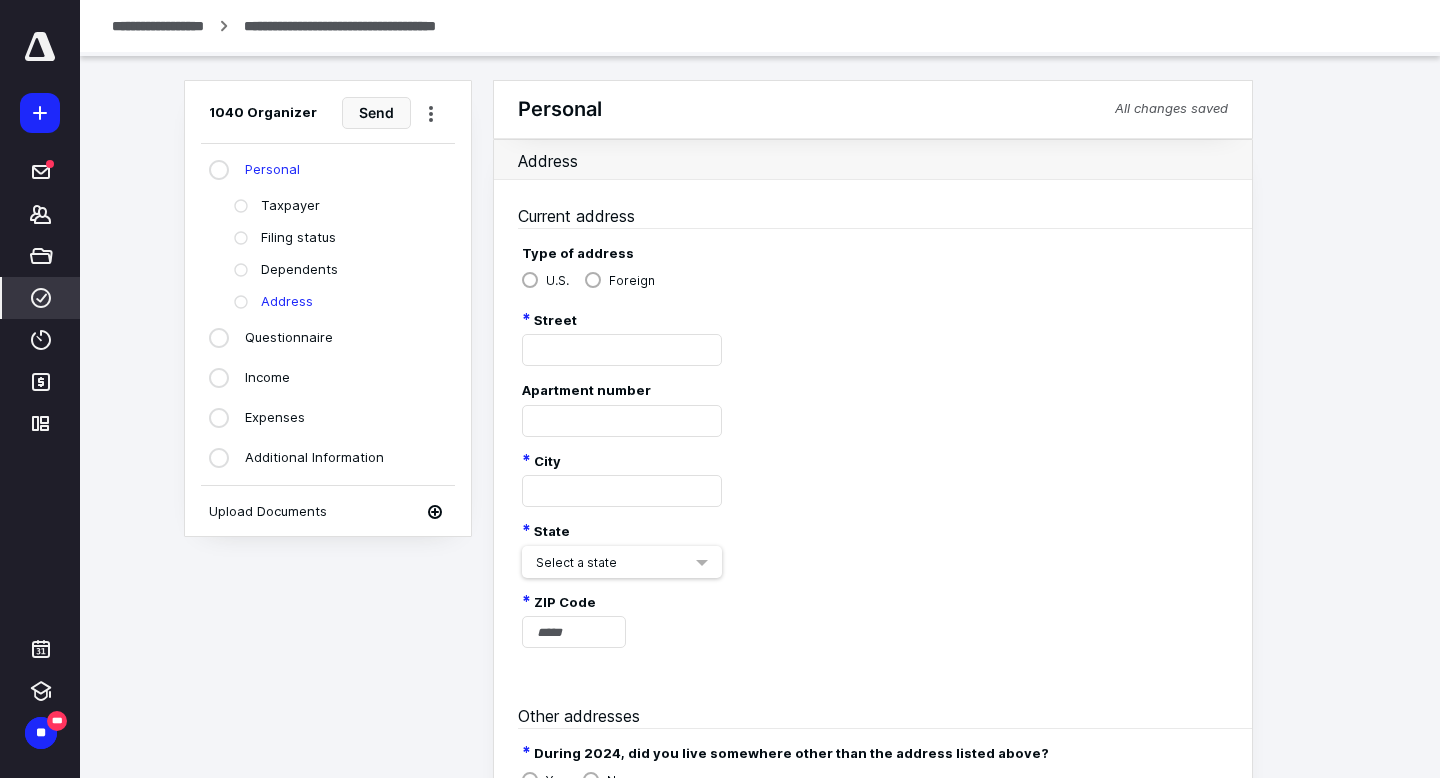 click on "Personal" at bounding box center [272, 170] 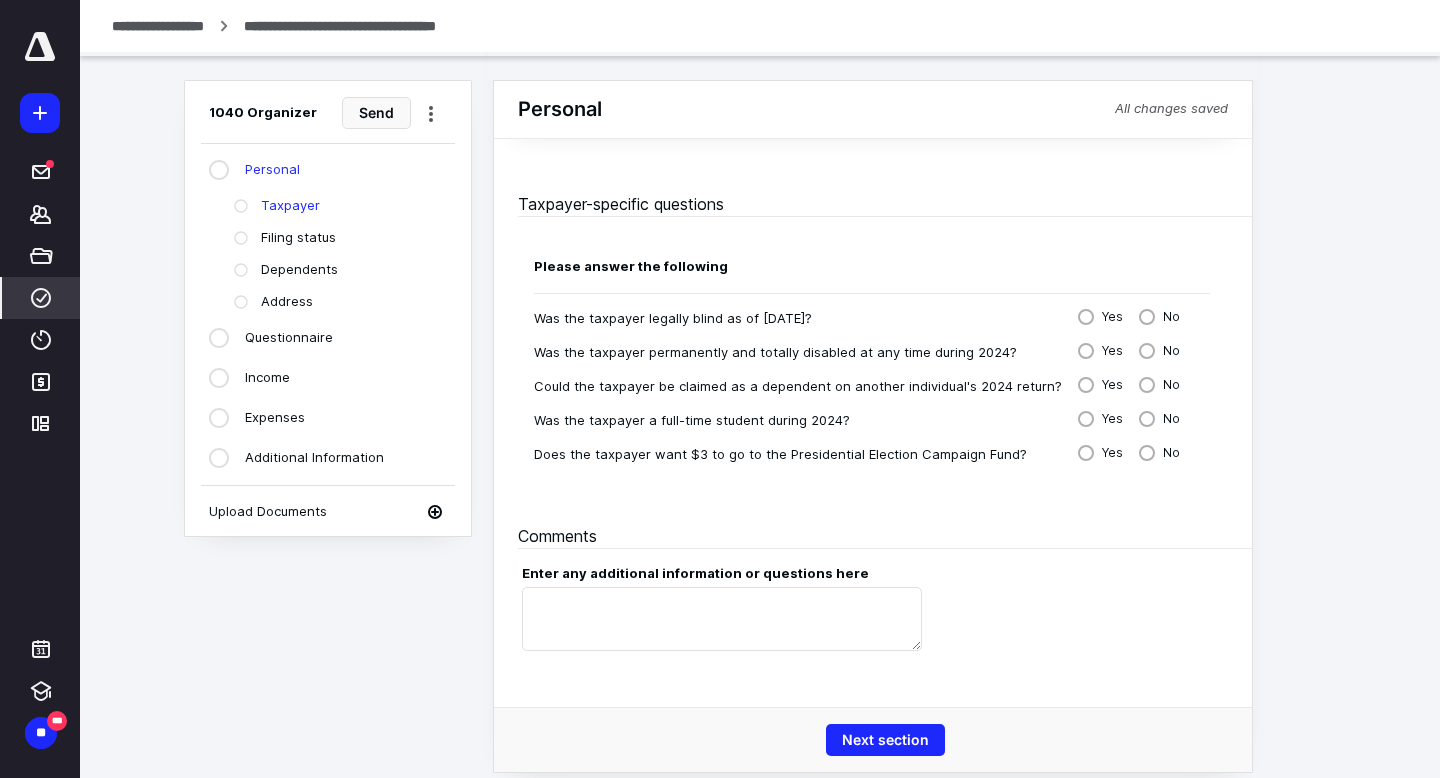 scroll, scrollTop: 1063, scrollLeft: 0, axis: vertical 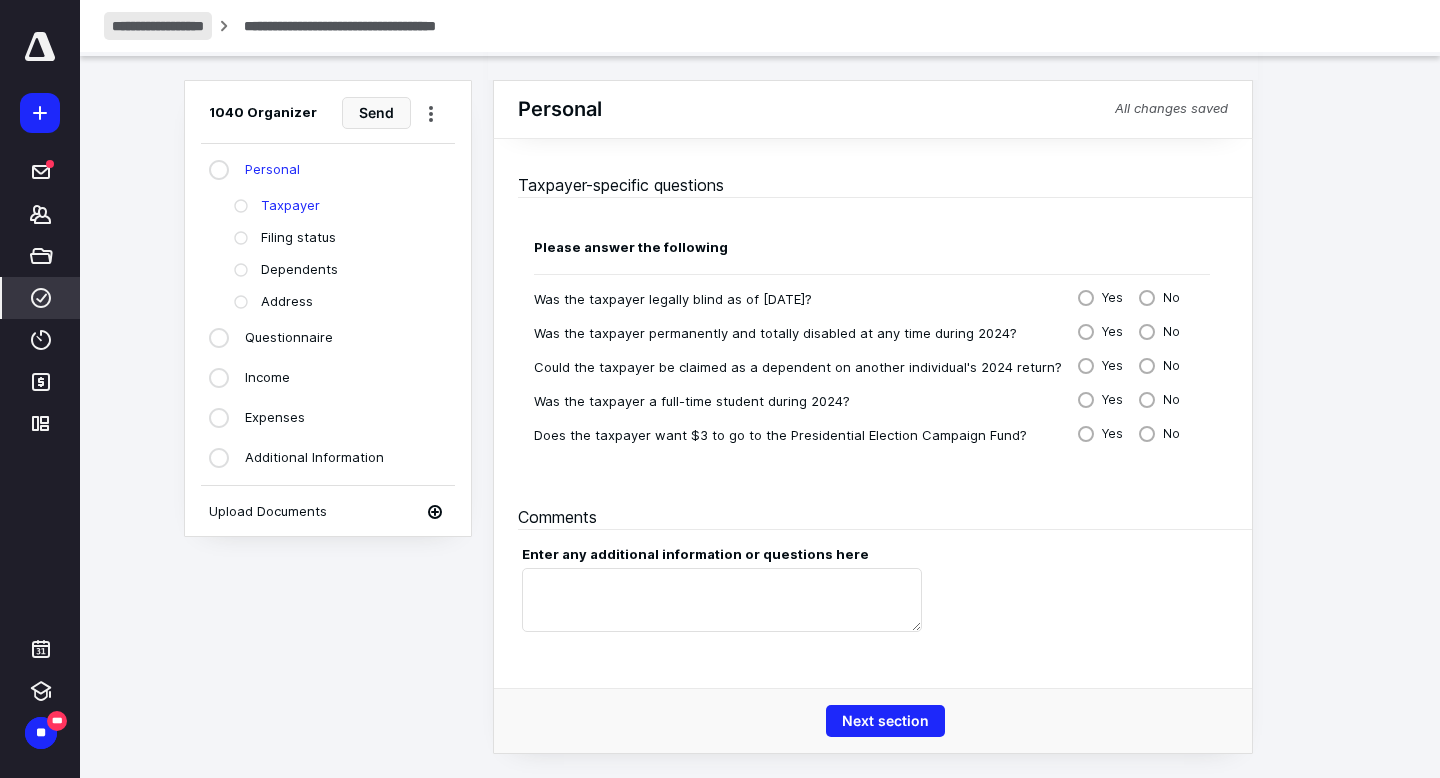 click on "**********" at bounding box center [158, 26] 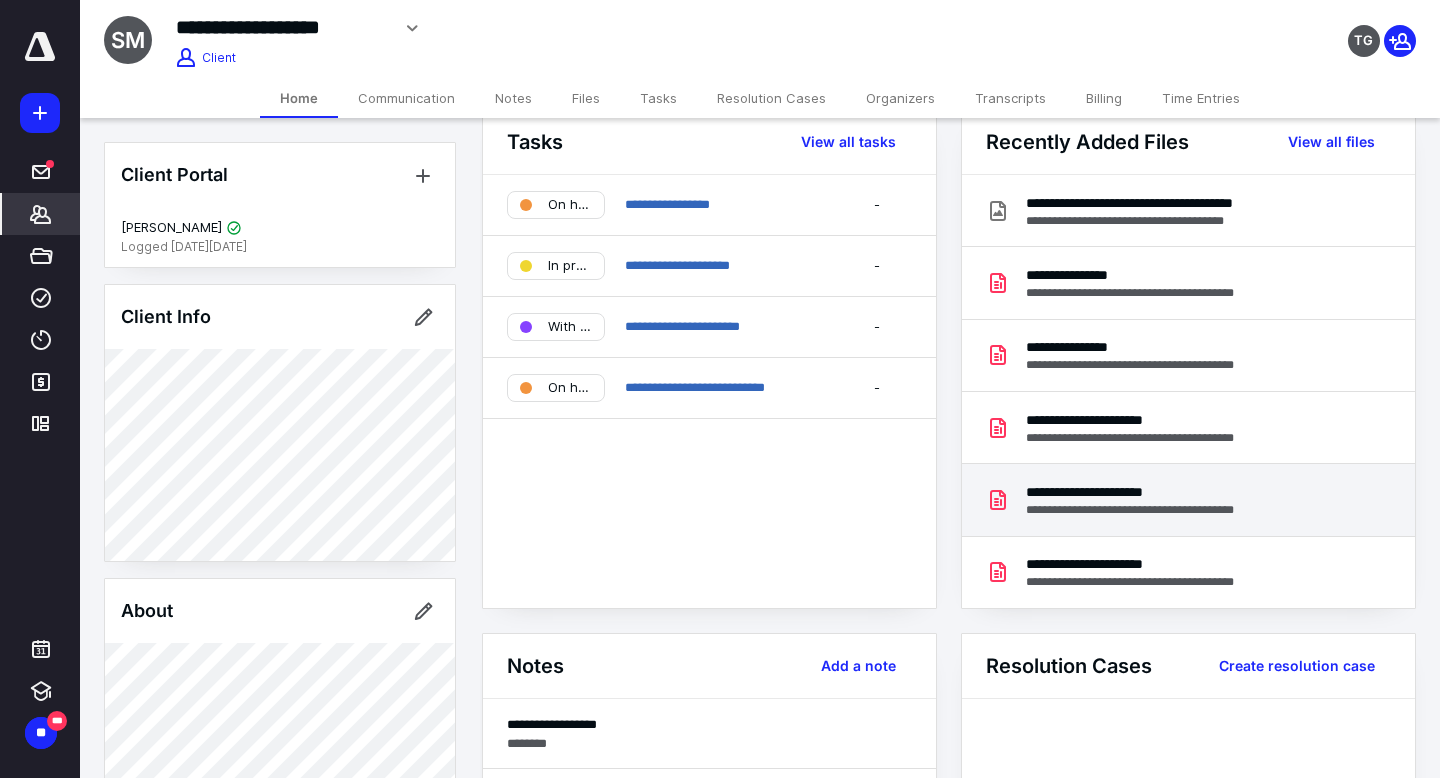 scroll, scrollTop: 0, scrollLeft: 0, axis: both 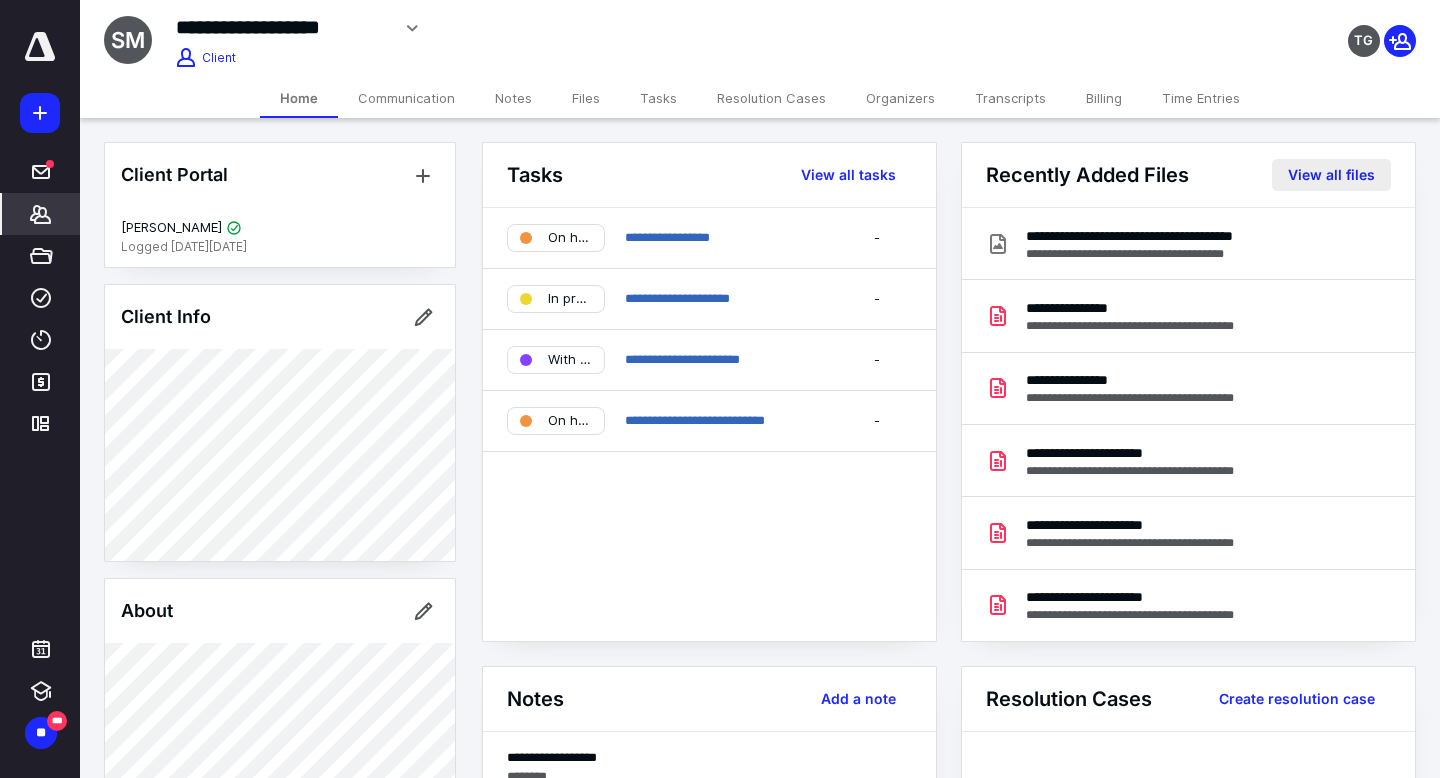 click on "View all files" at bounding box center [1331, 175] 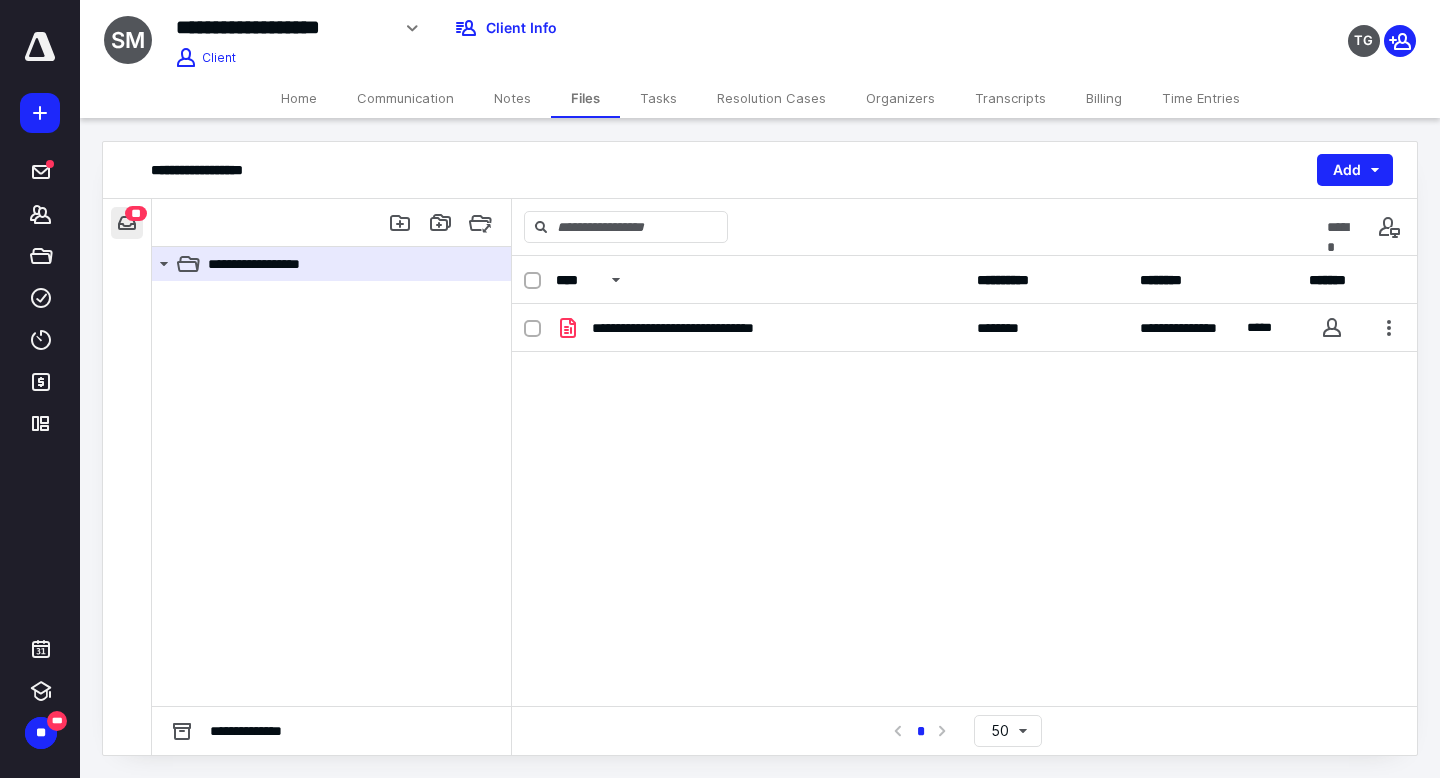 click at bounding box center (127, 223) 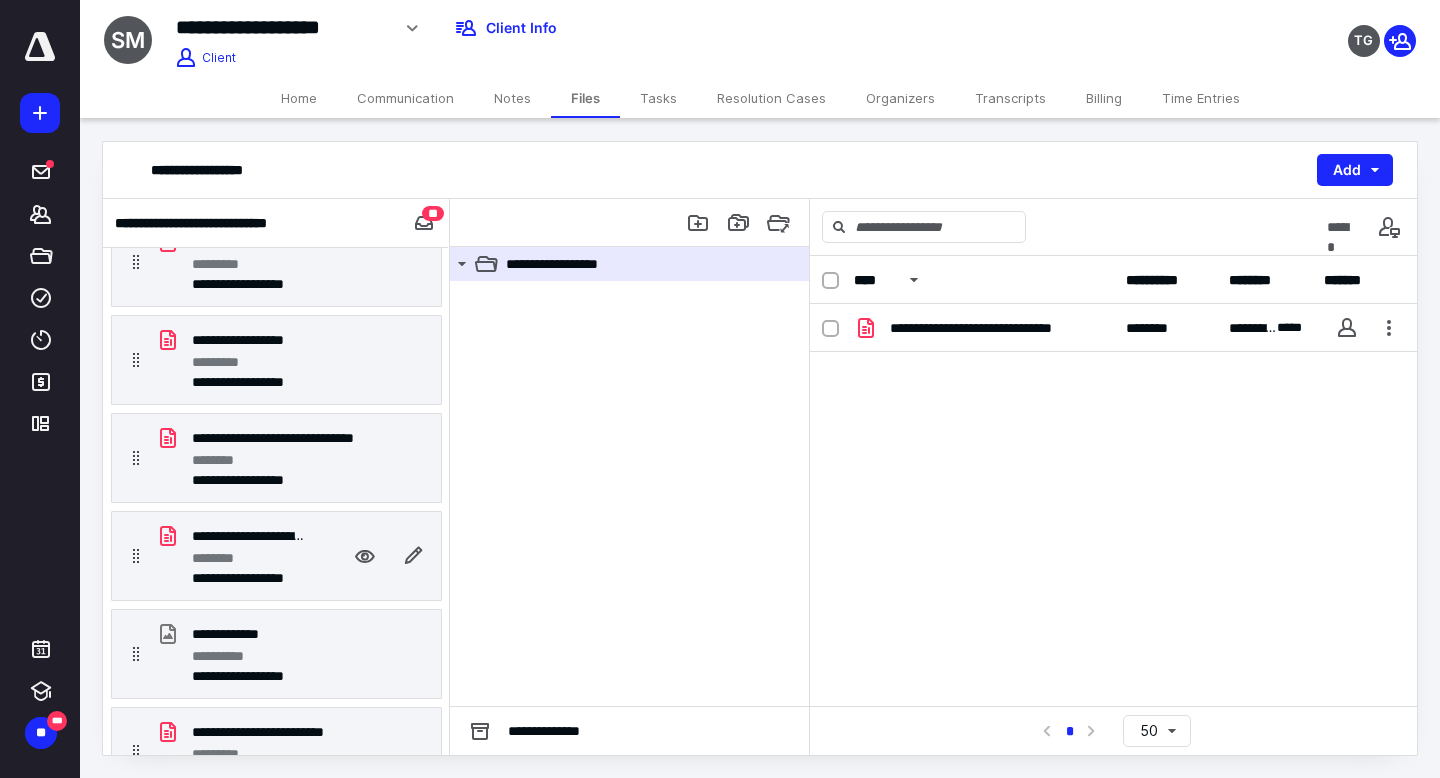 scroll, scrollTop: 562, scrollLeft: 0, axis: vertical 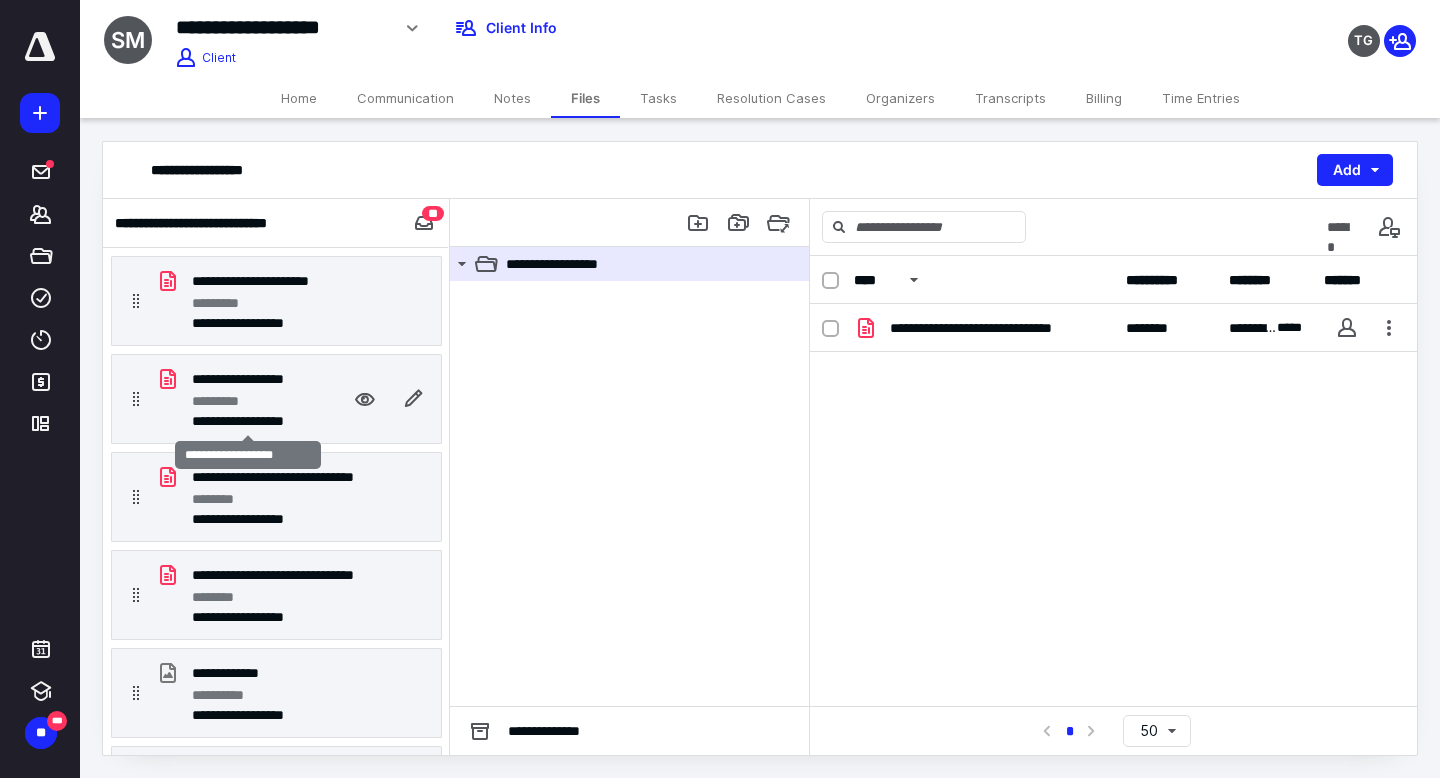 click on "**********" at bounding box center (248, 421) 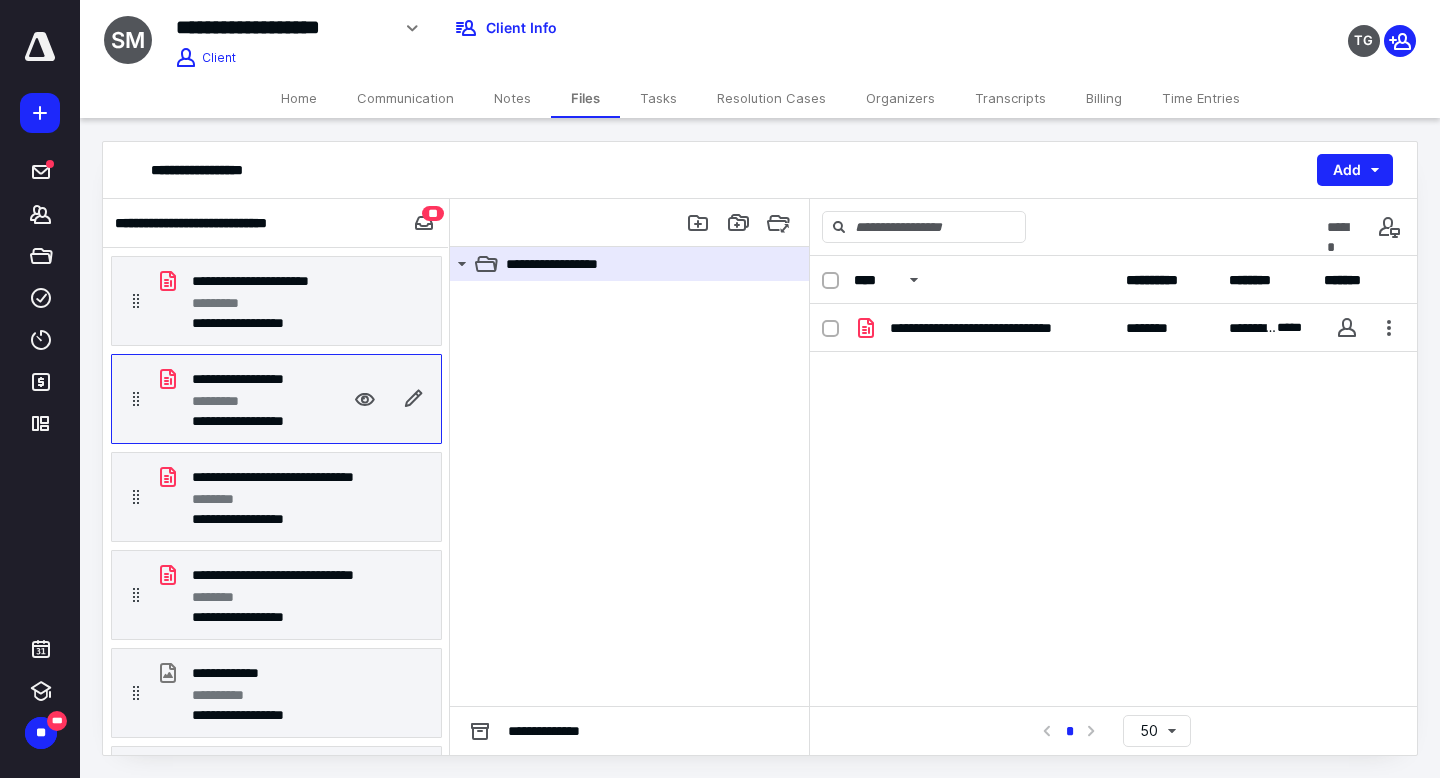 click on "*********" at bounding box center (248, 401) 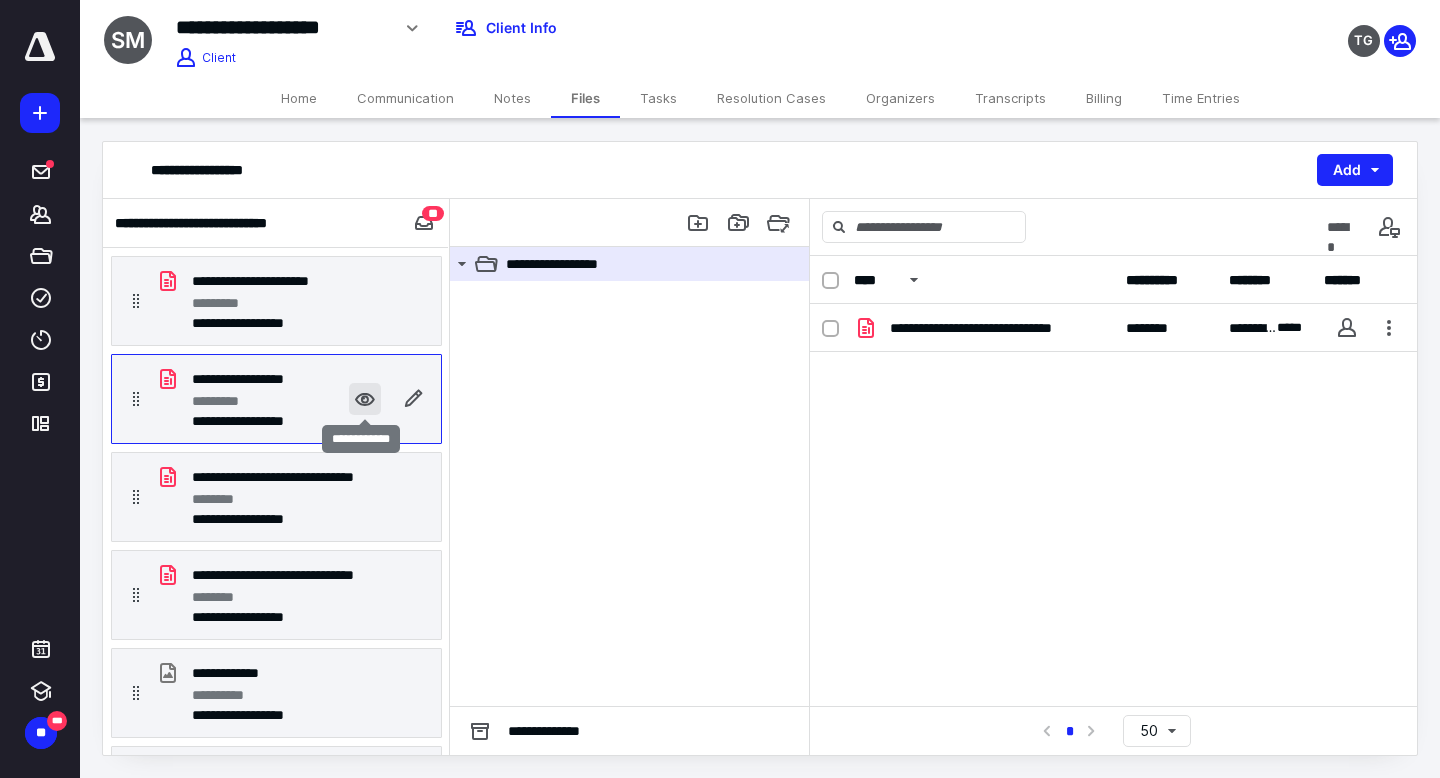 click at bounding box center (365, 399) 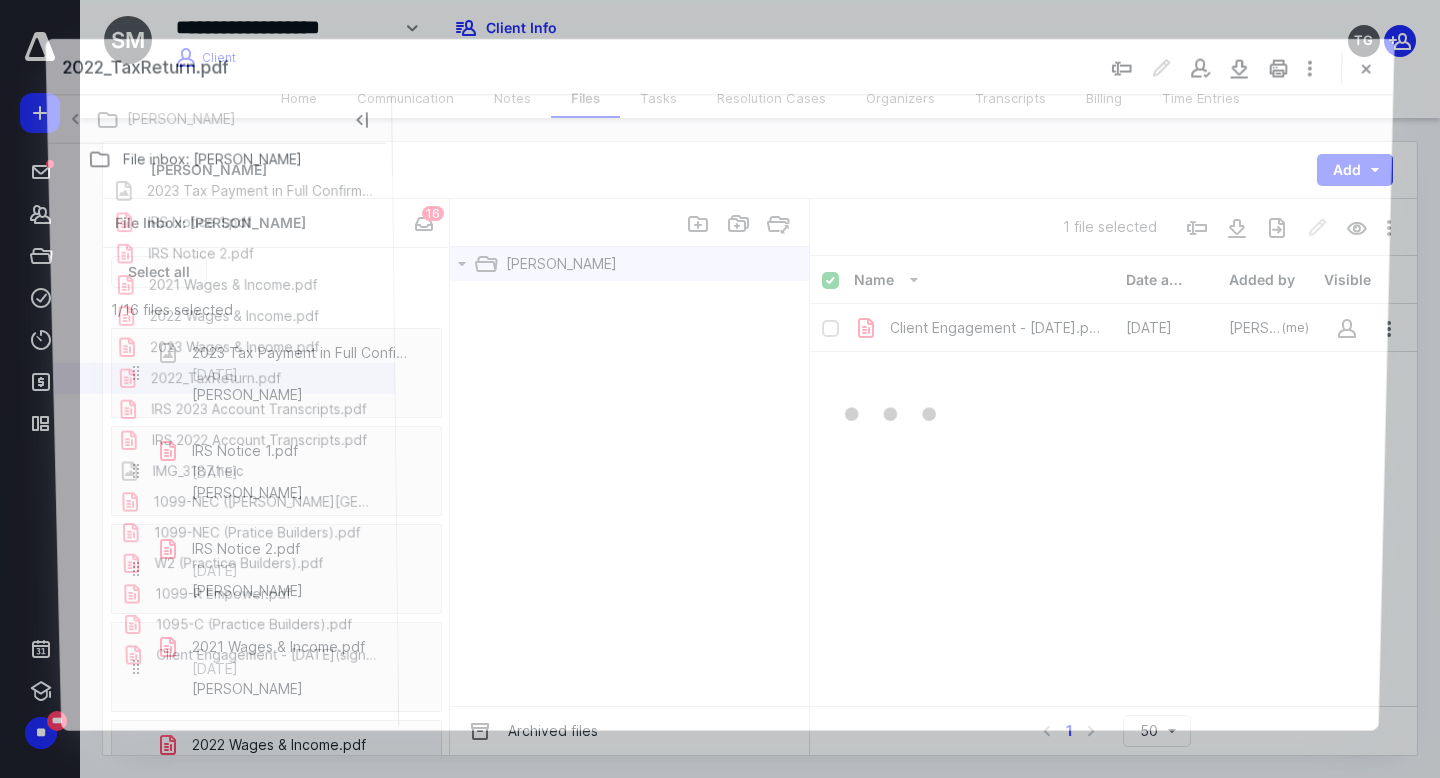 scroll, scrollTop: 562, scrollLeft: 0, axis: vertical 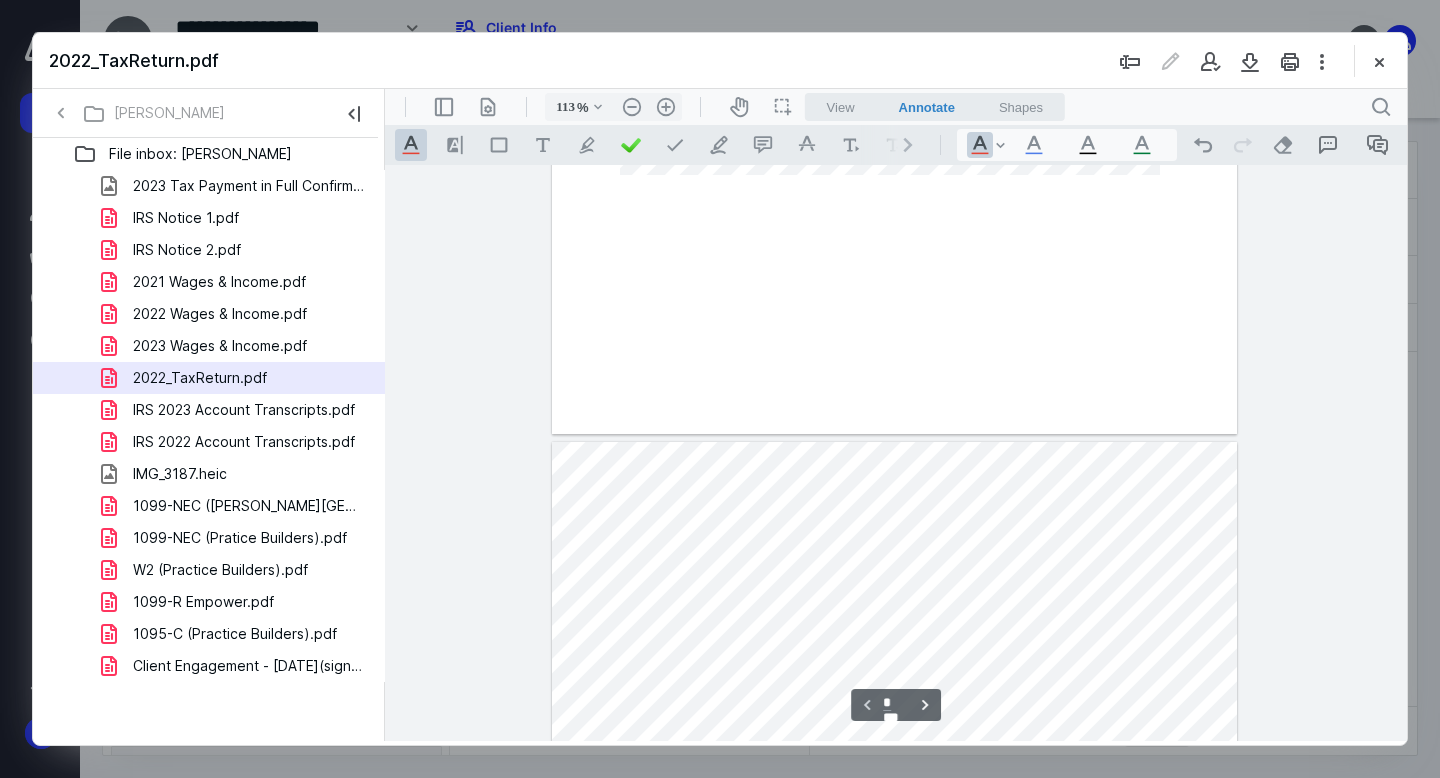 type on "88" 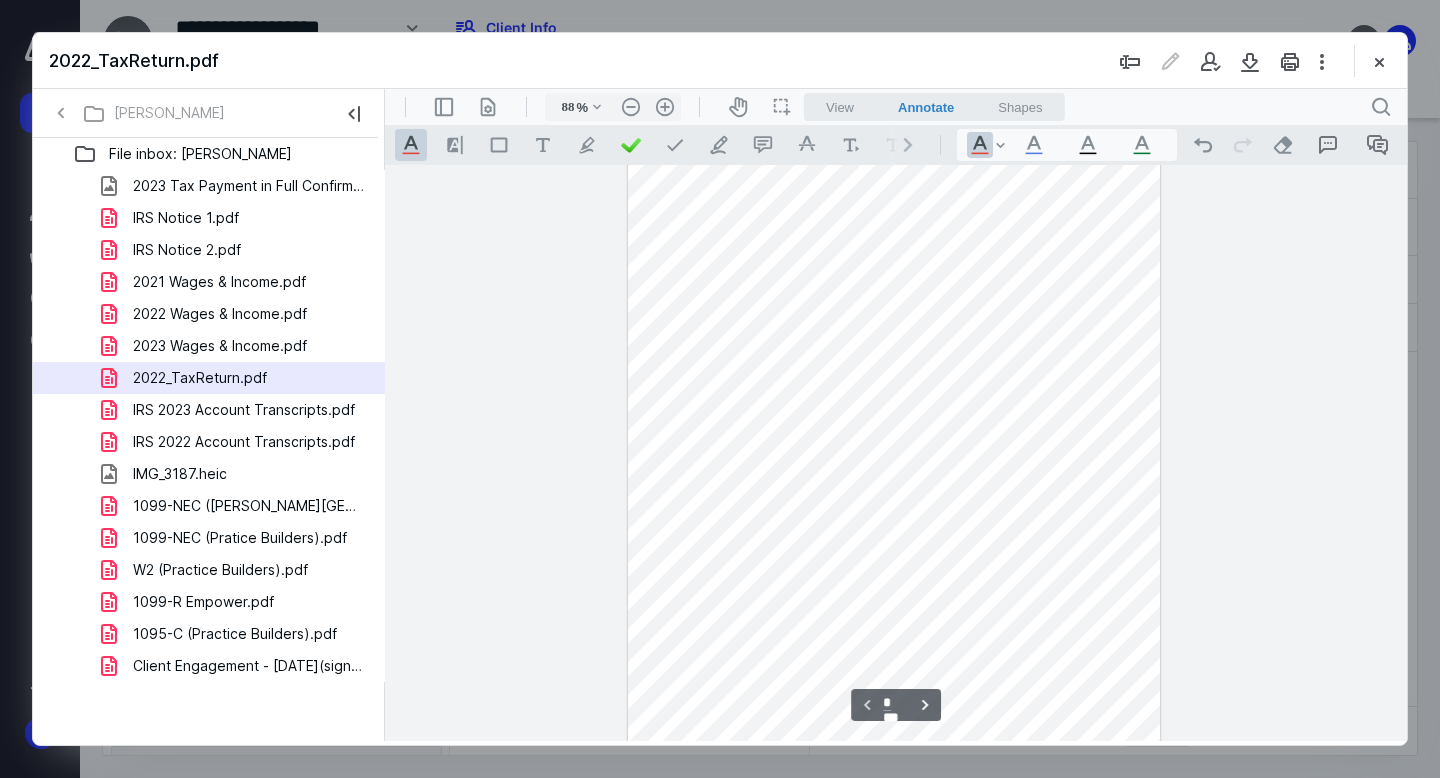scroll, scrollTop: 21, scrollLeft: 0, axis: vertical 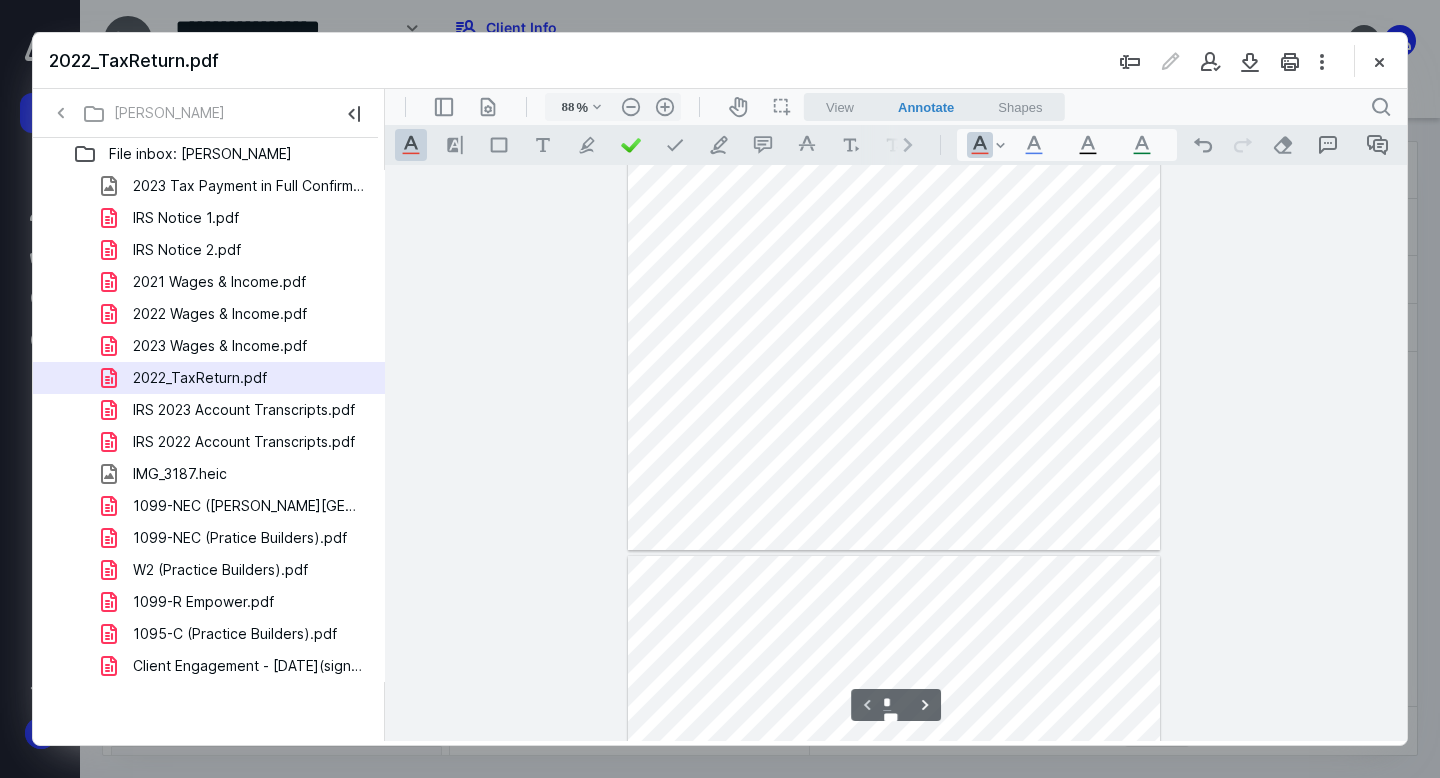type on "*" 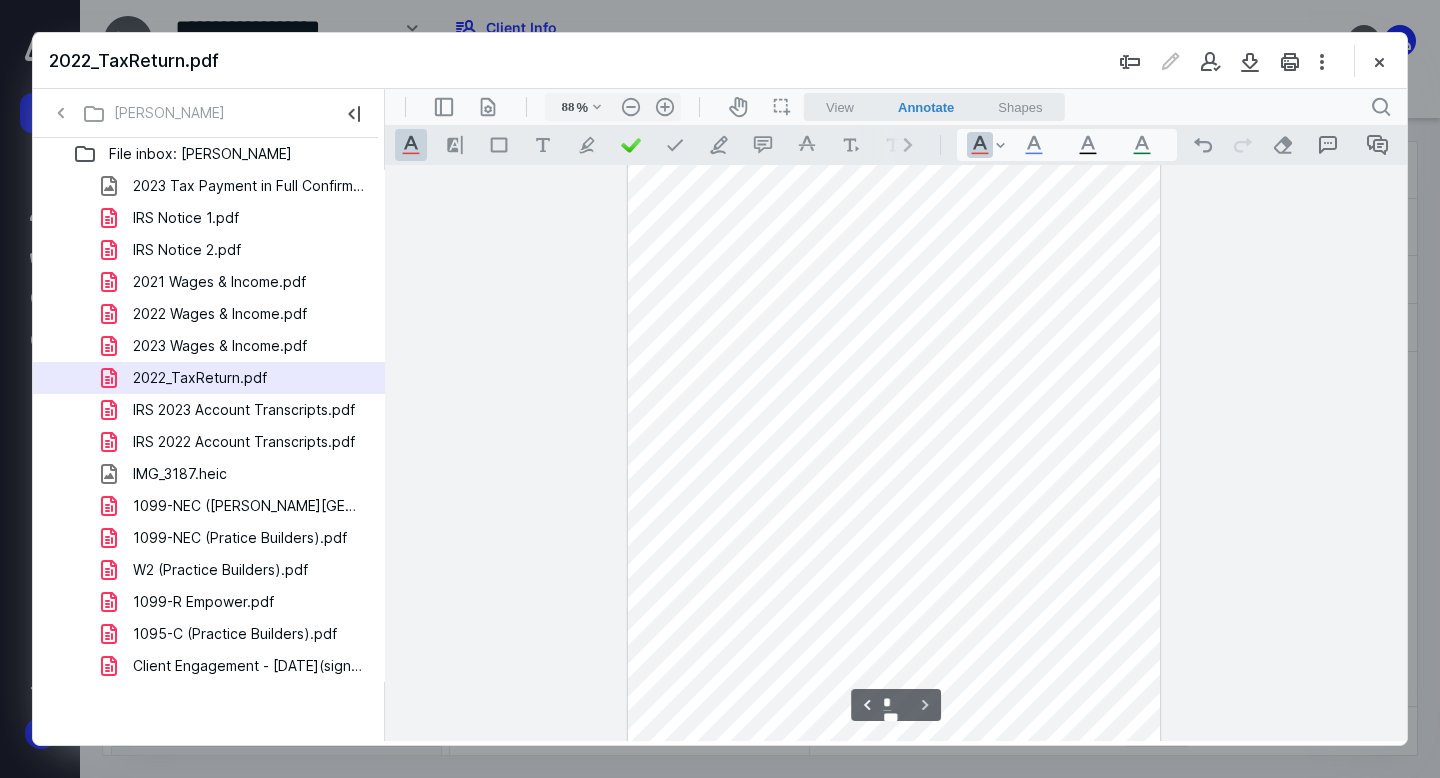 scroll, scrollTop: 814, scrollLeft: 0, axis: vertical 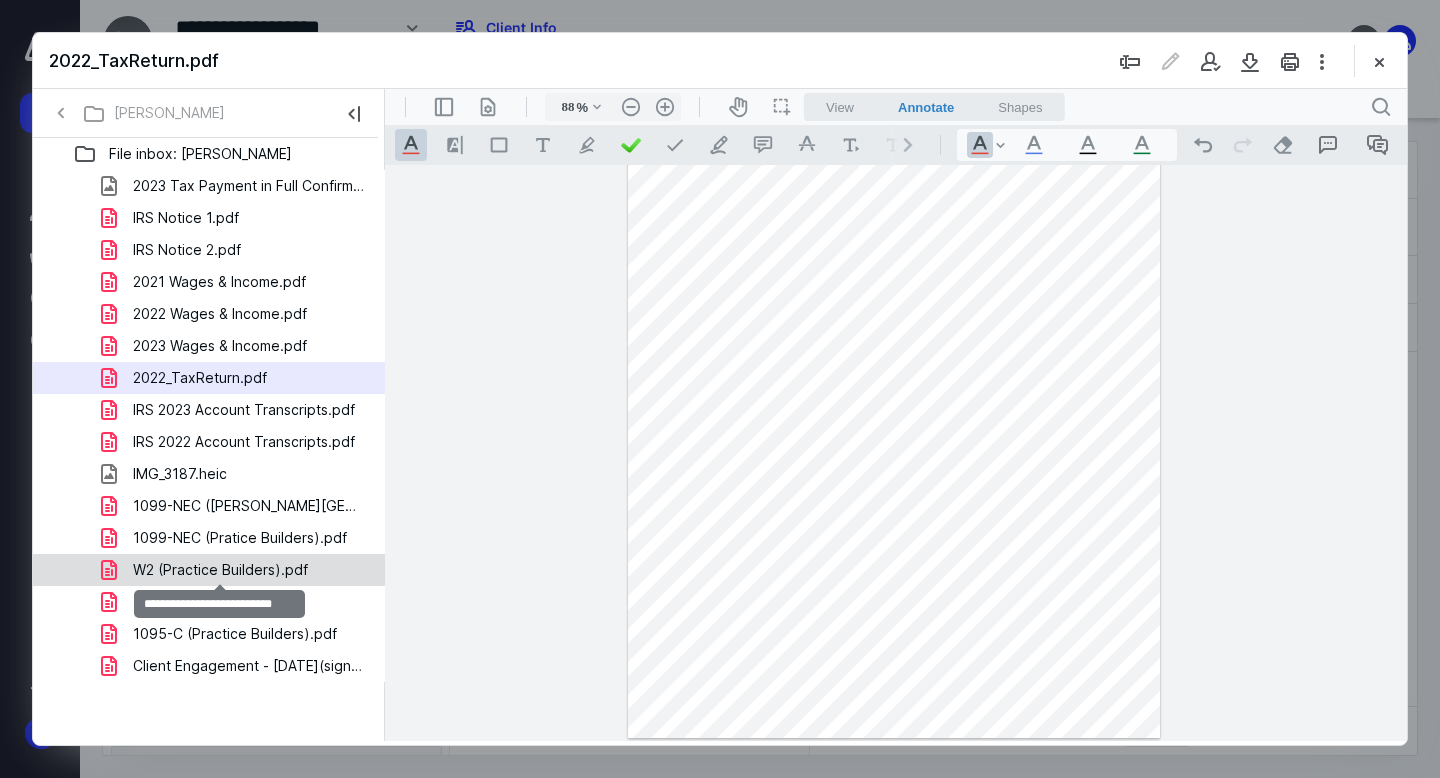 click on "W2 (Practice Builders).pdf" at bounding box center (220, 570) 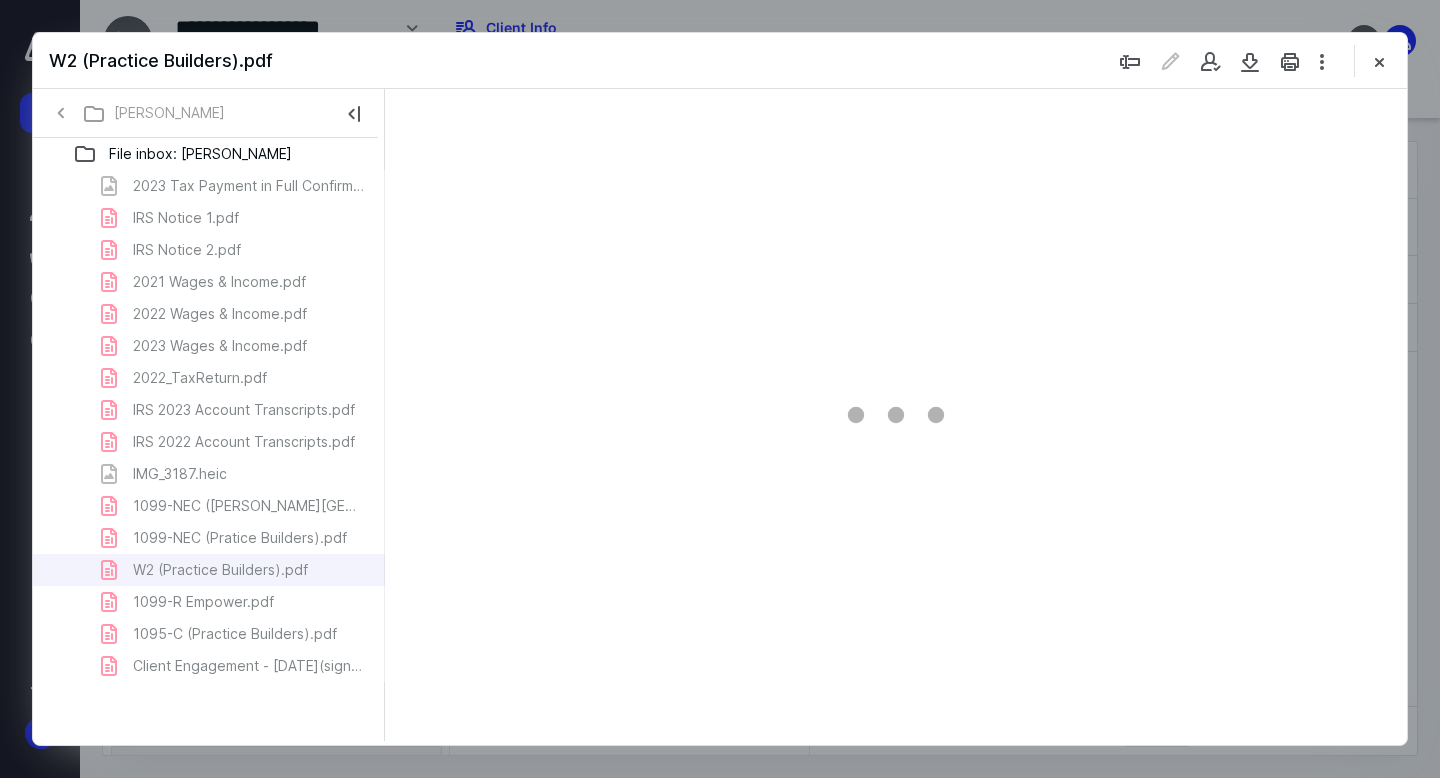 scroll, scrollTop: 0, scrollLeft: 0, axis: both 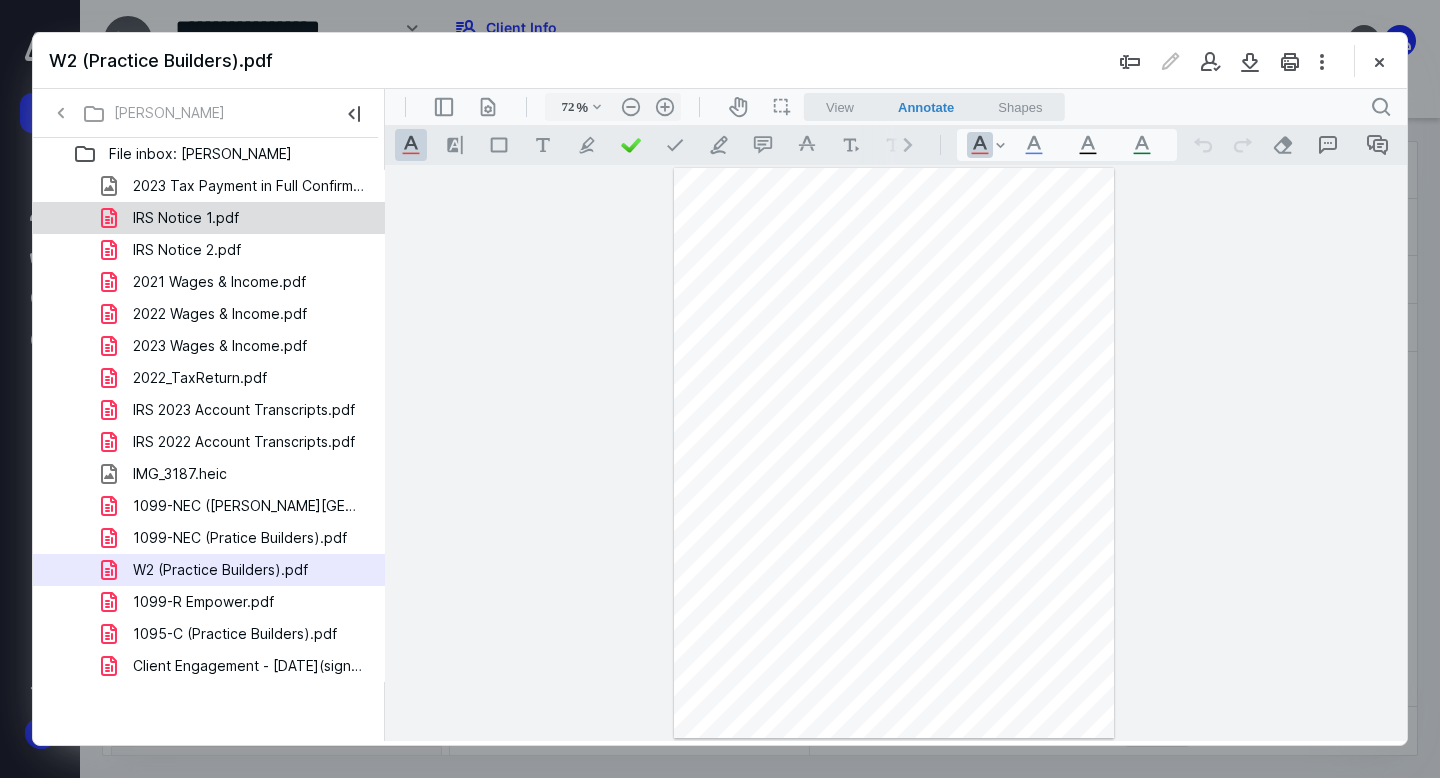 click on "IRS Notice 1.pdf" at bounding box center (186, 218) 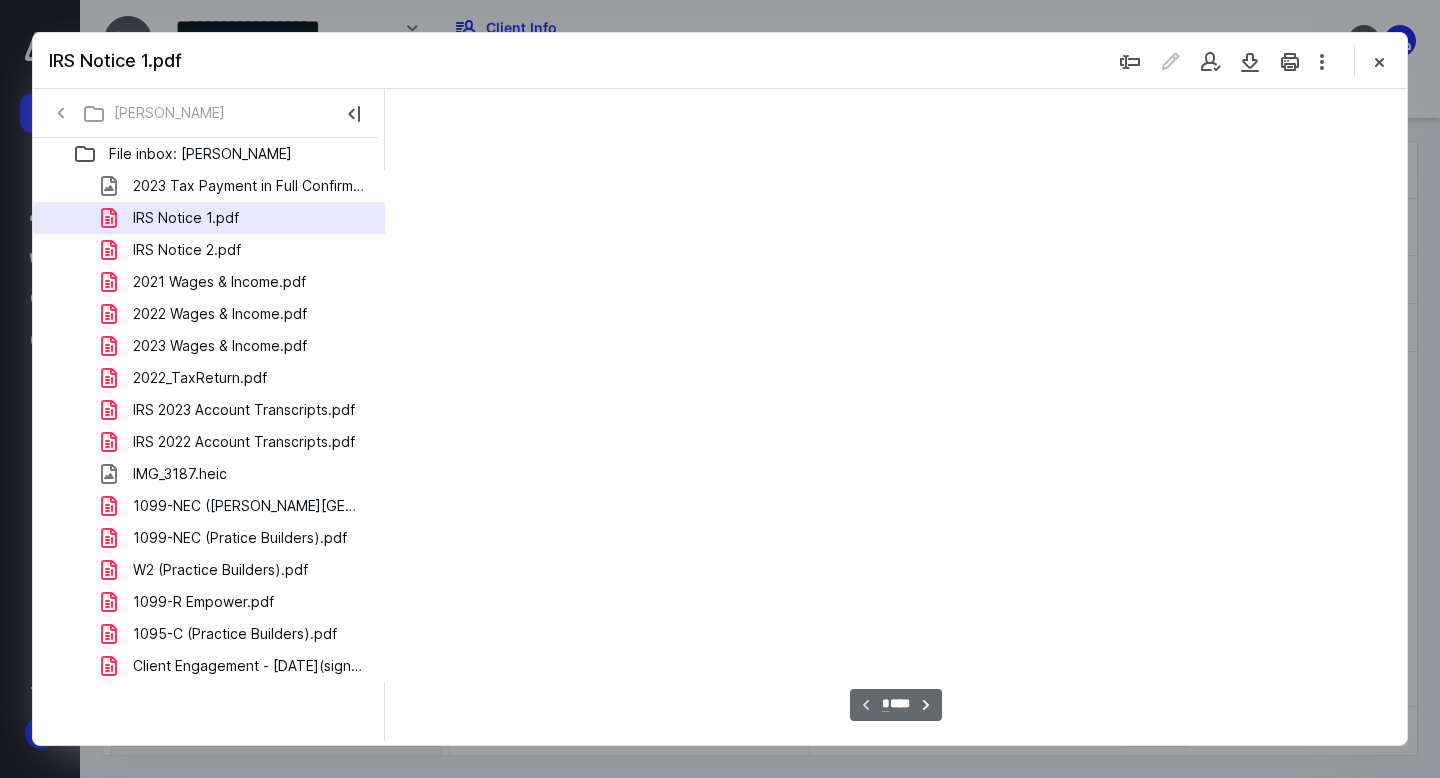 scroll, scrollTop: 79, scrollLeft: 0, axis: vertical 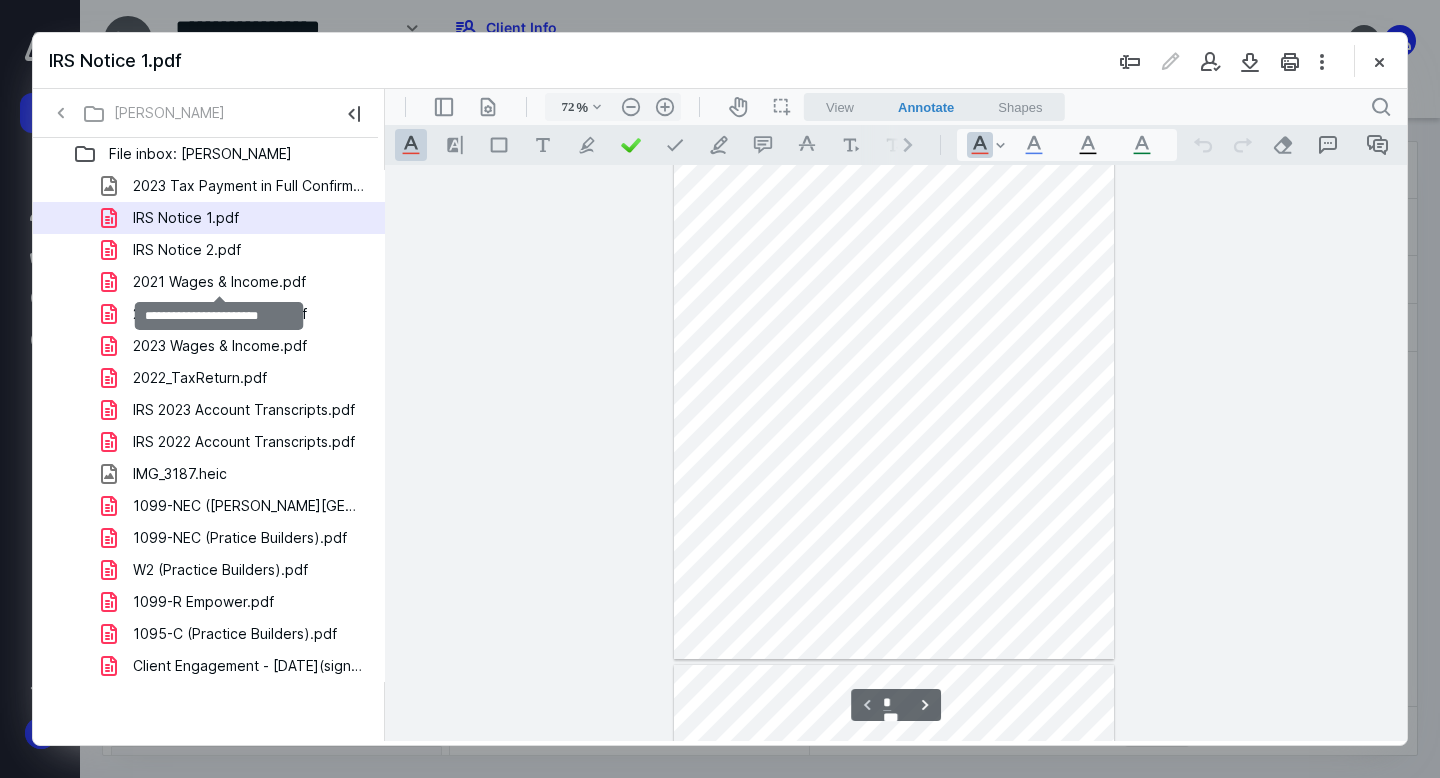 click on "2021 Wages & Income.pdf" at bounding box center (219, 282) 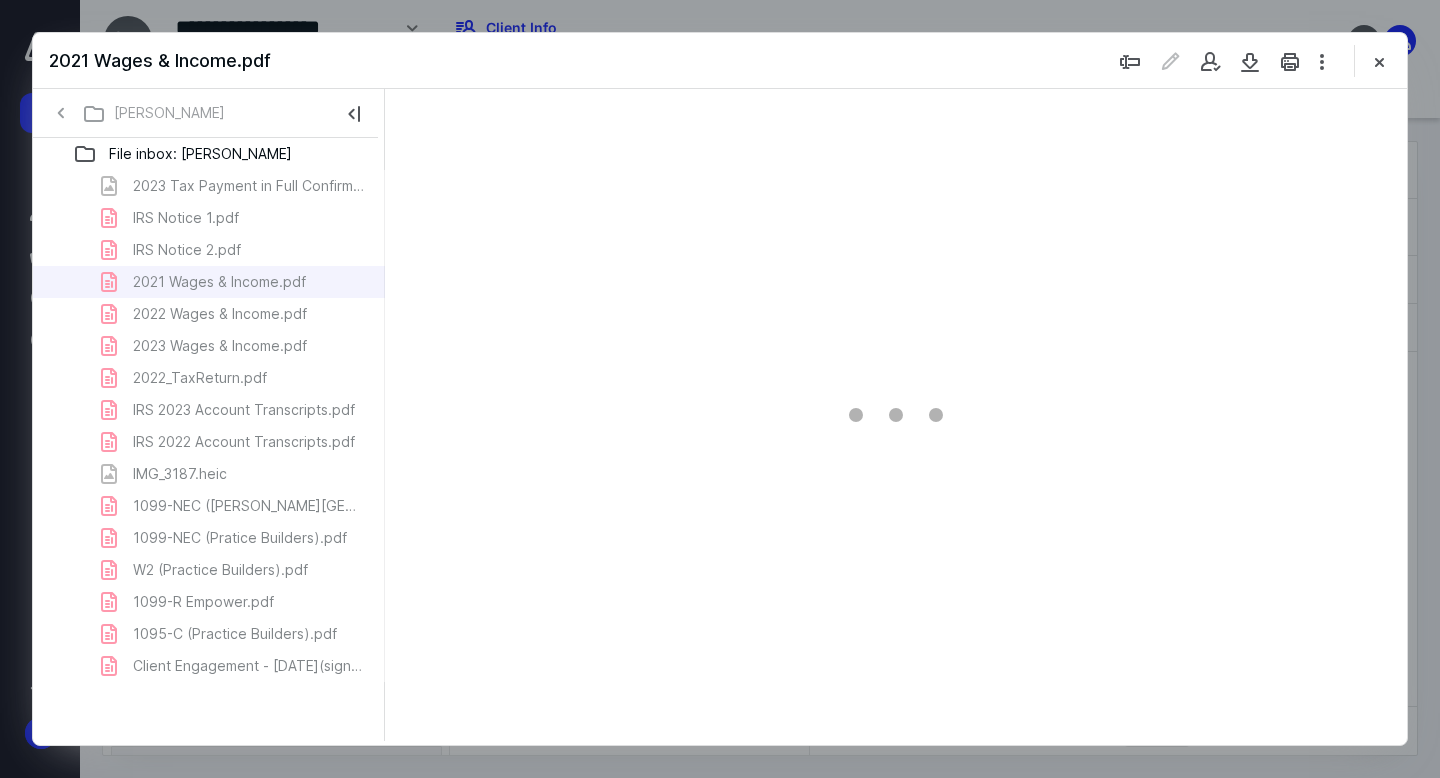 scroll, scrollTop: 79, scrollLeft: 0, axis: vertical 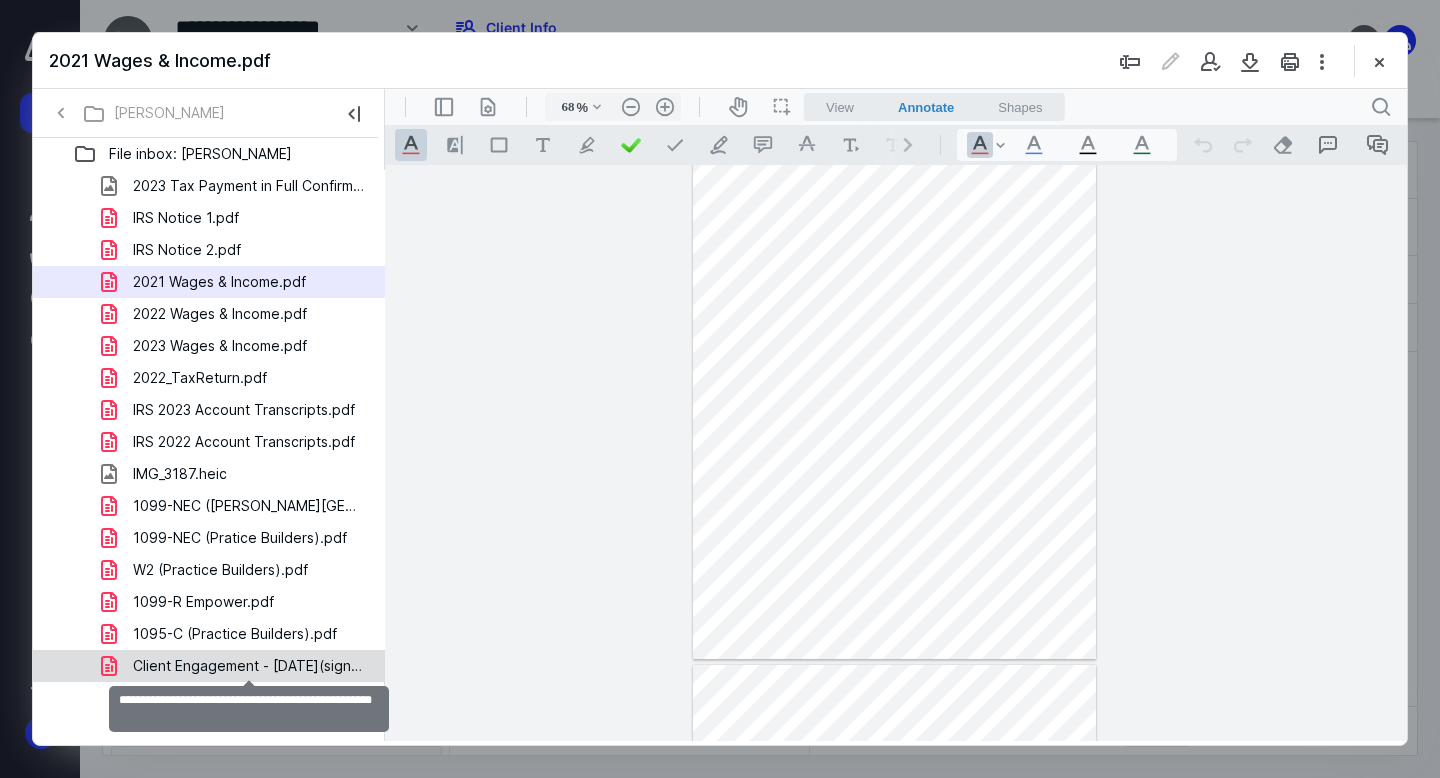 click on "Client Engagement - [DATE](signed_[DATE]).pdf" at bounding box center (249, 666) 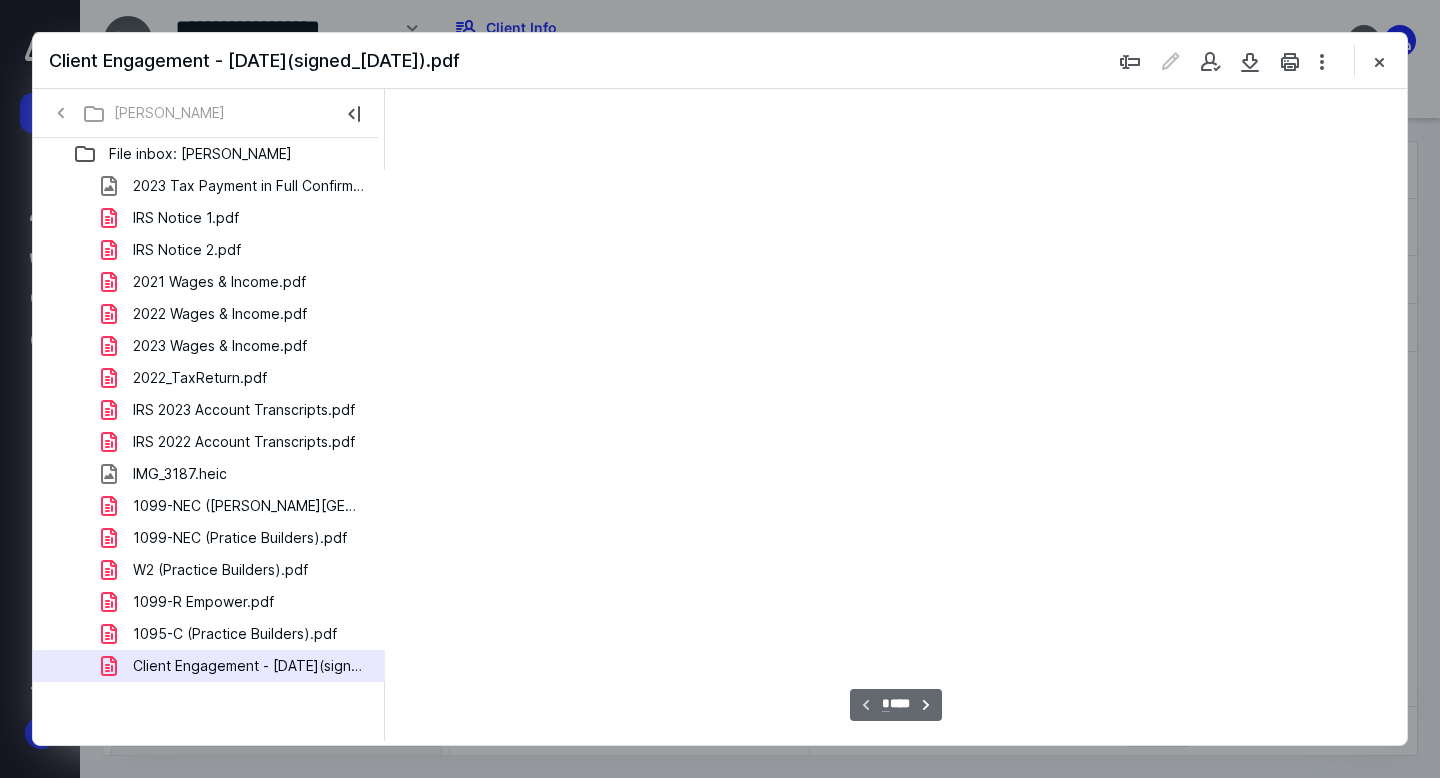 scroll, scrollTop: 79, scrollLeft: 0, axis: vertical 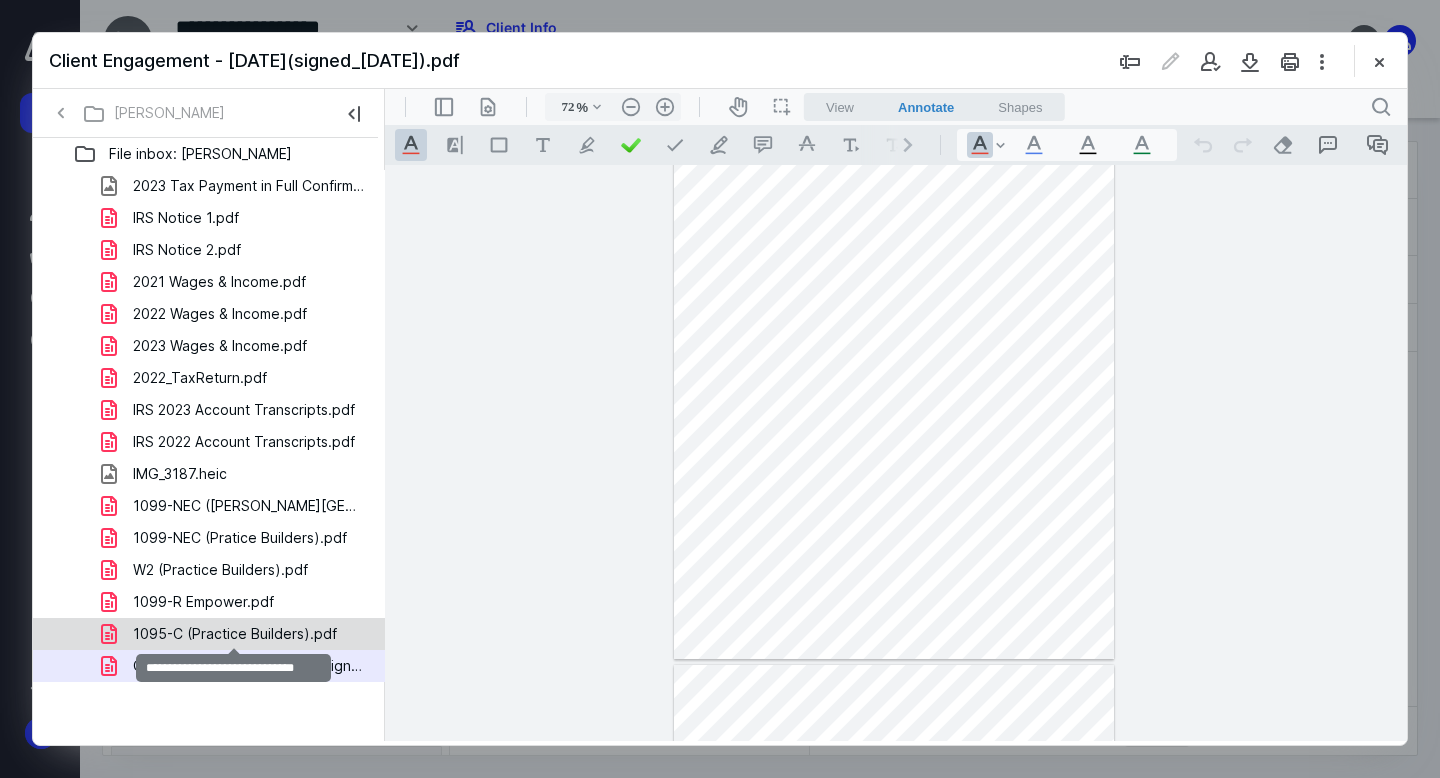 click on "1095-C (Practice Builders).pdf" at bounding box center (235, 634) 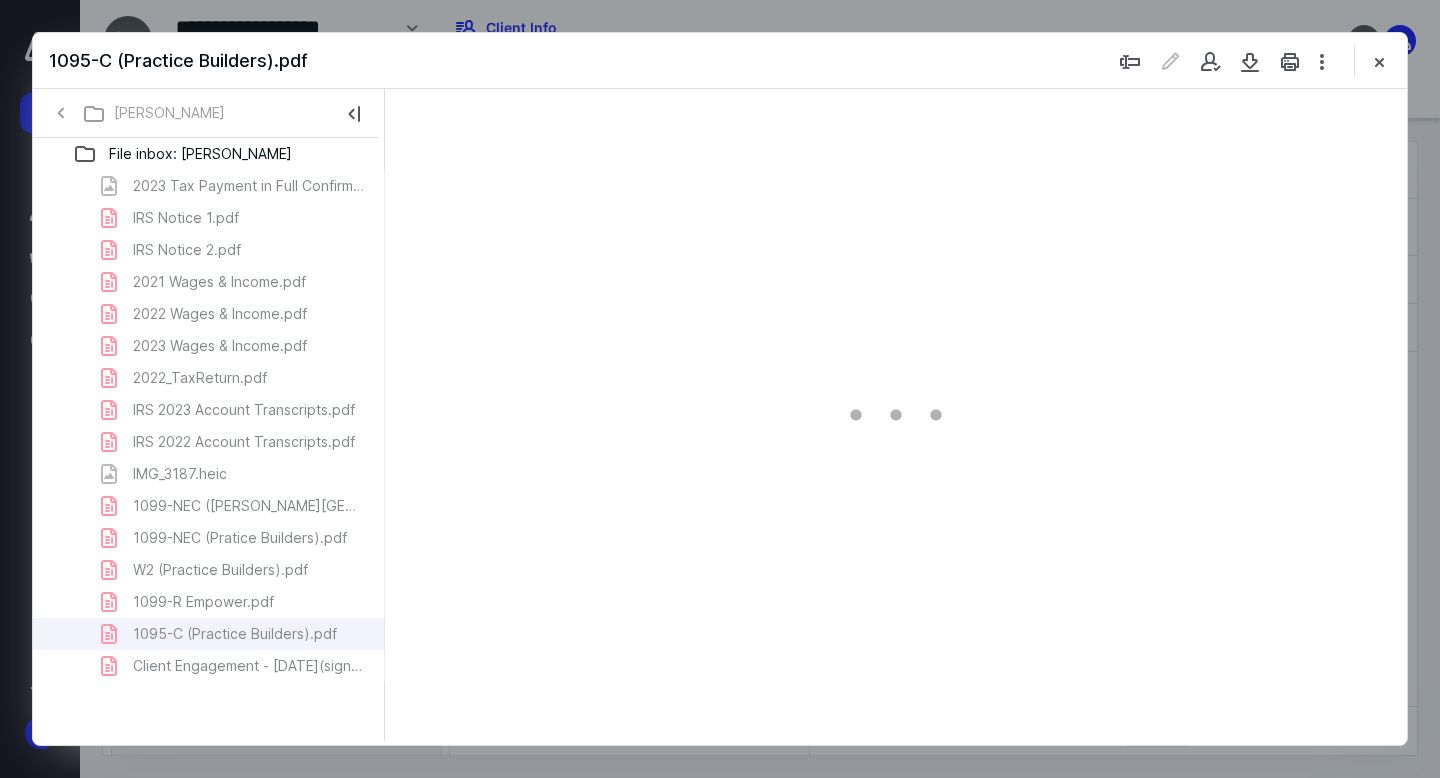 scroll, scrollTop: 0, scrollLeft: 0, axis: both 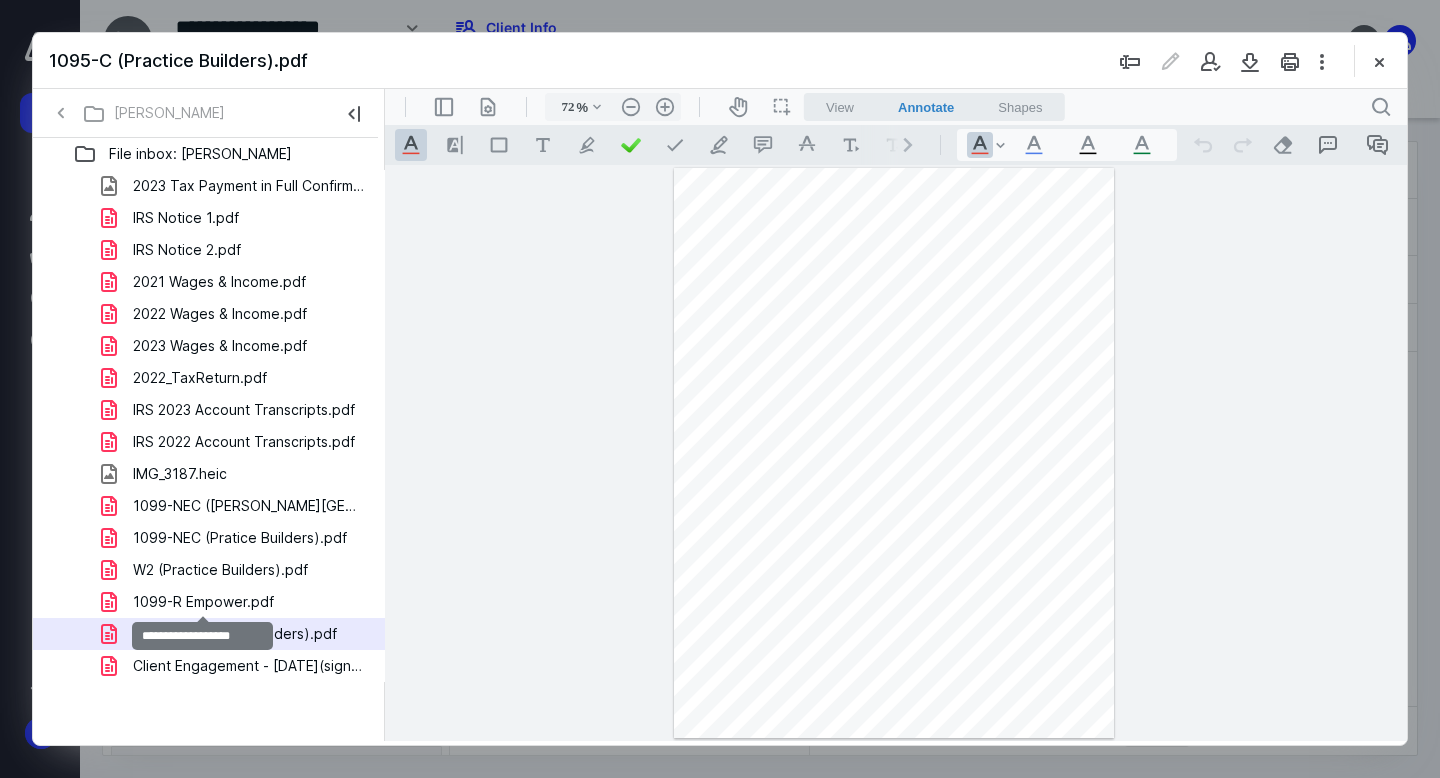 click on "1099-R Empower.pdf" at bounding box center [203, 602] 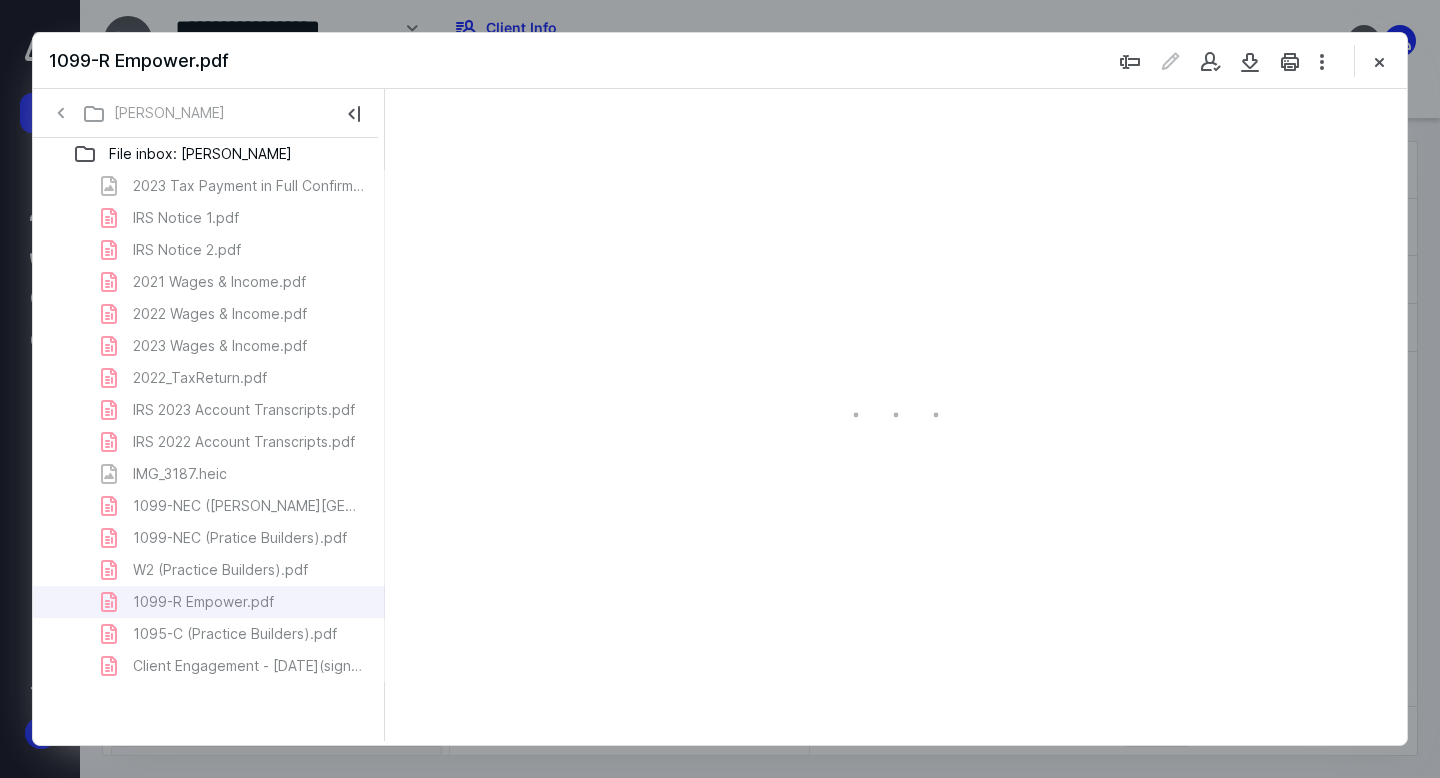 type on "11" 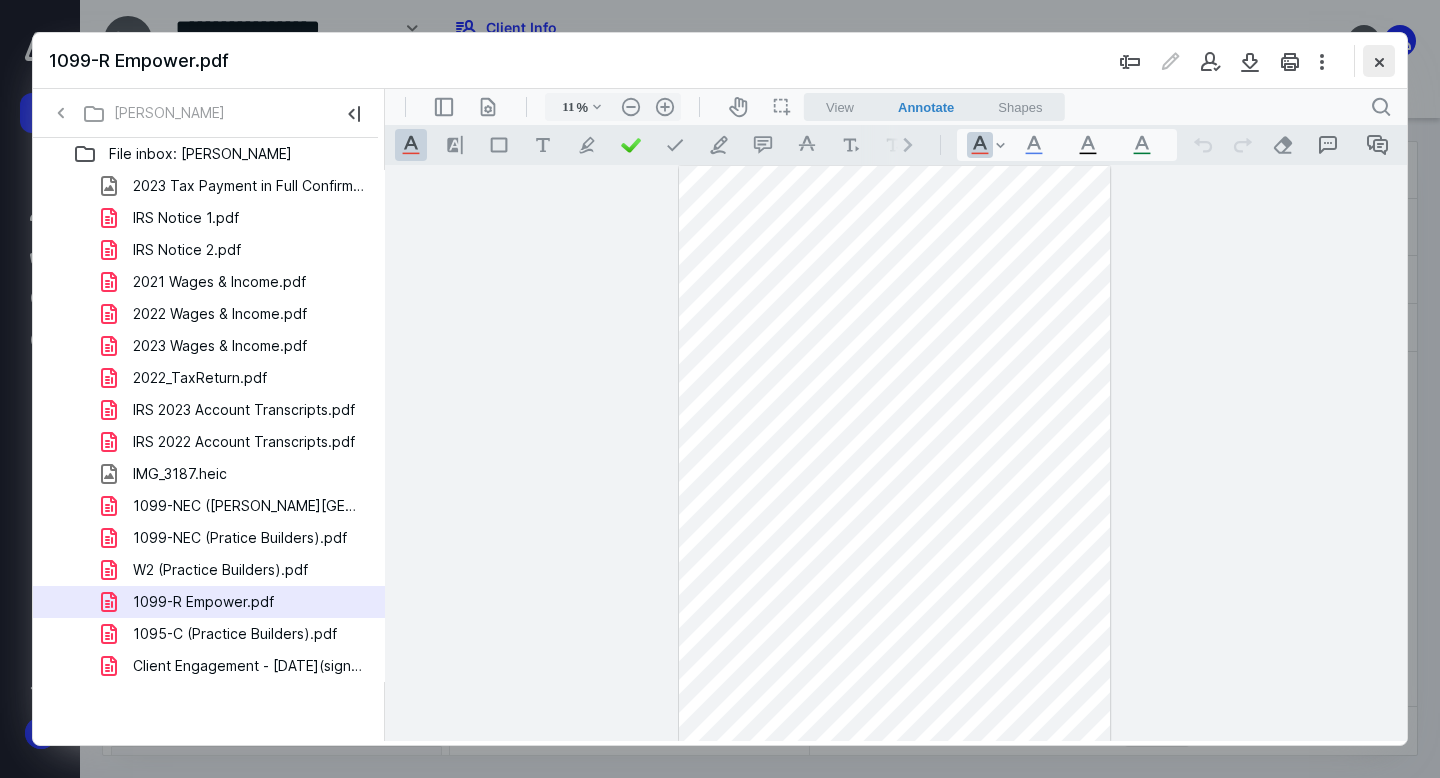 click at bounding box center (1379, 61) 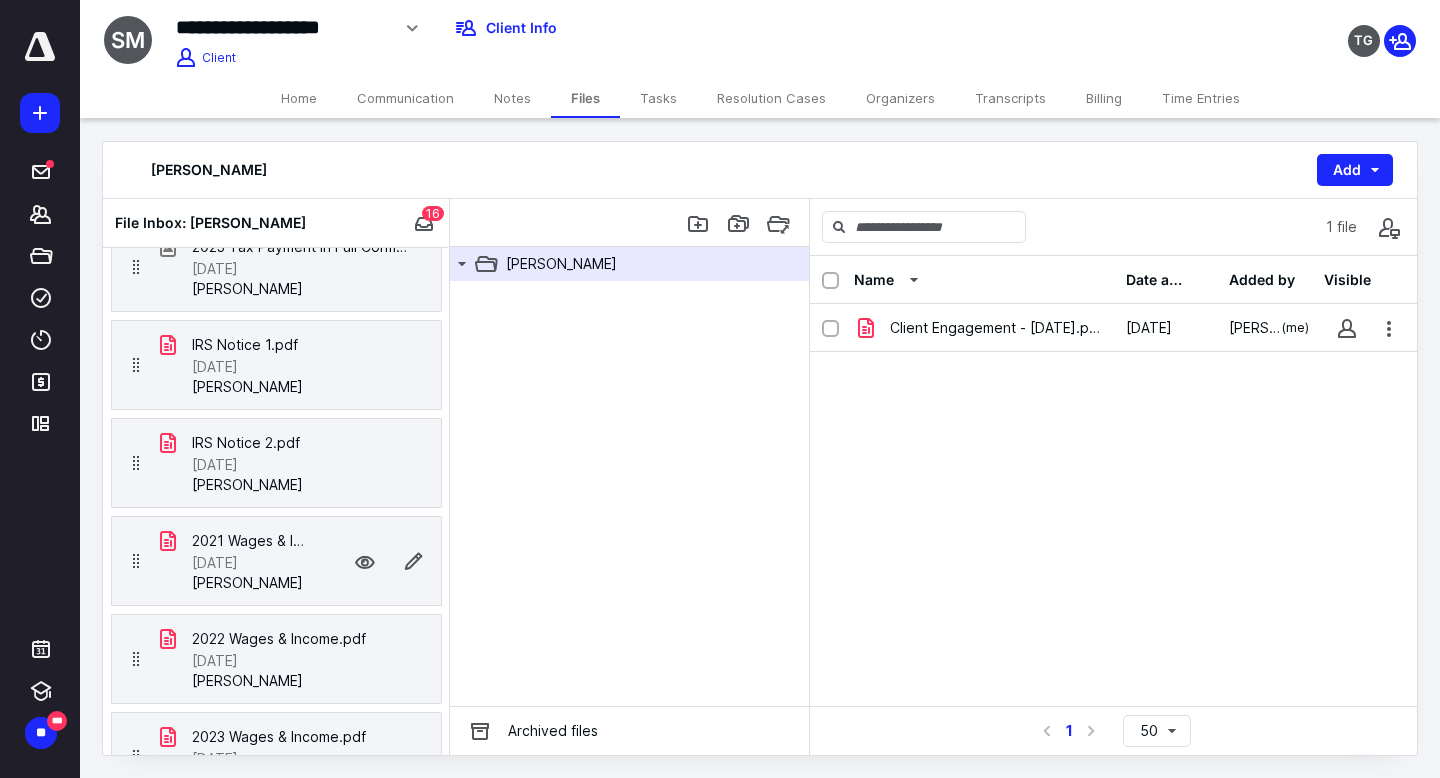 scroll, scrollTop: 0, scrollLeft: 0, axis: both 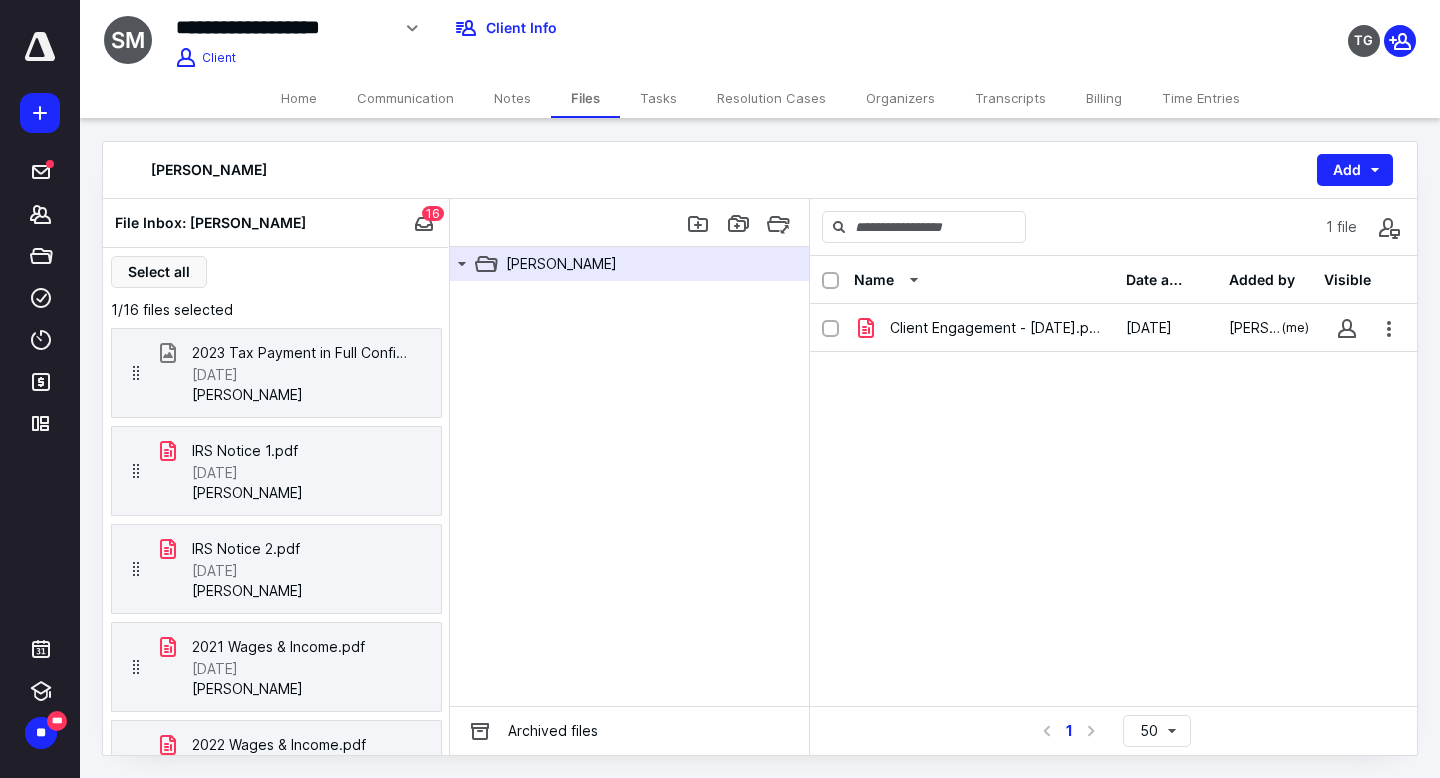 click on "Organizers" at bounding box center (900, 98) 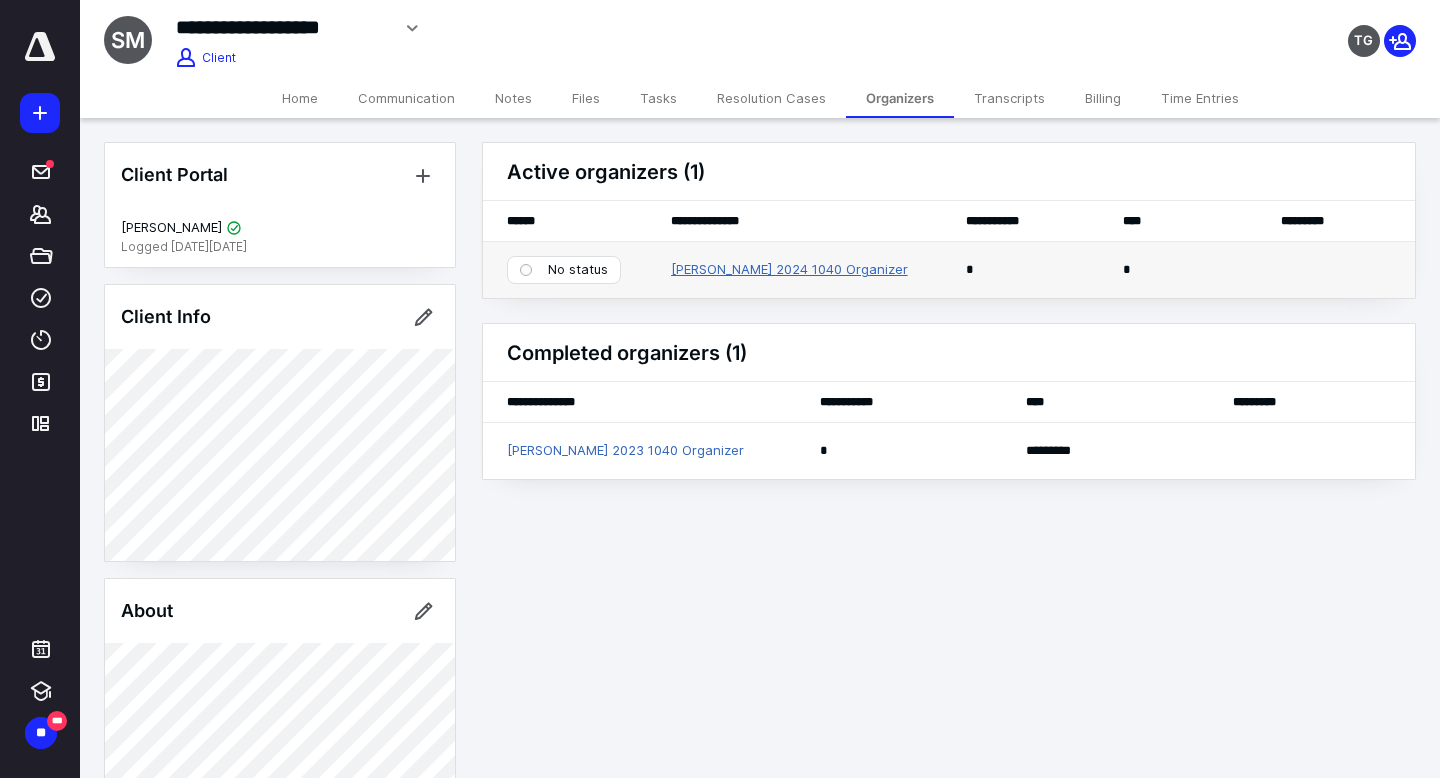 click on "[PERSON_NAME] 2024 1040 Organizer" at bounding box center (789, 270) 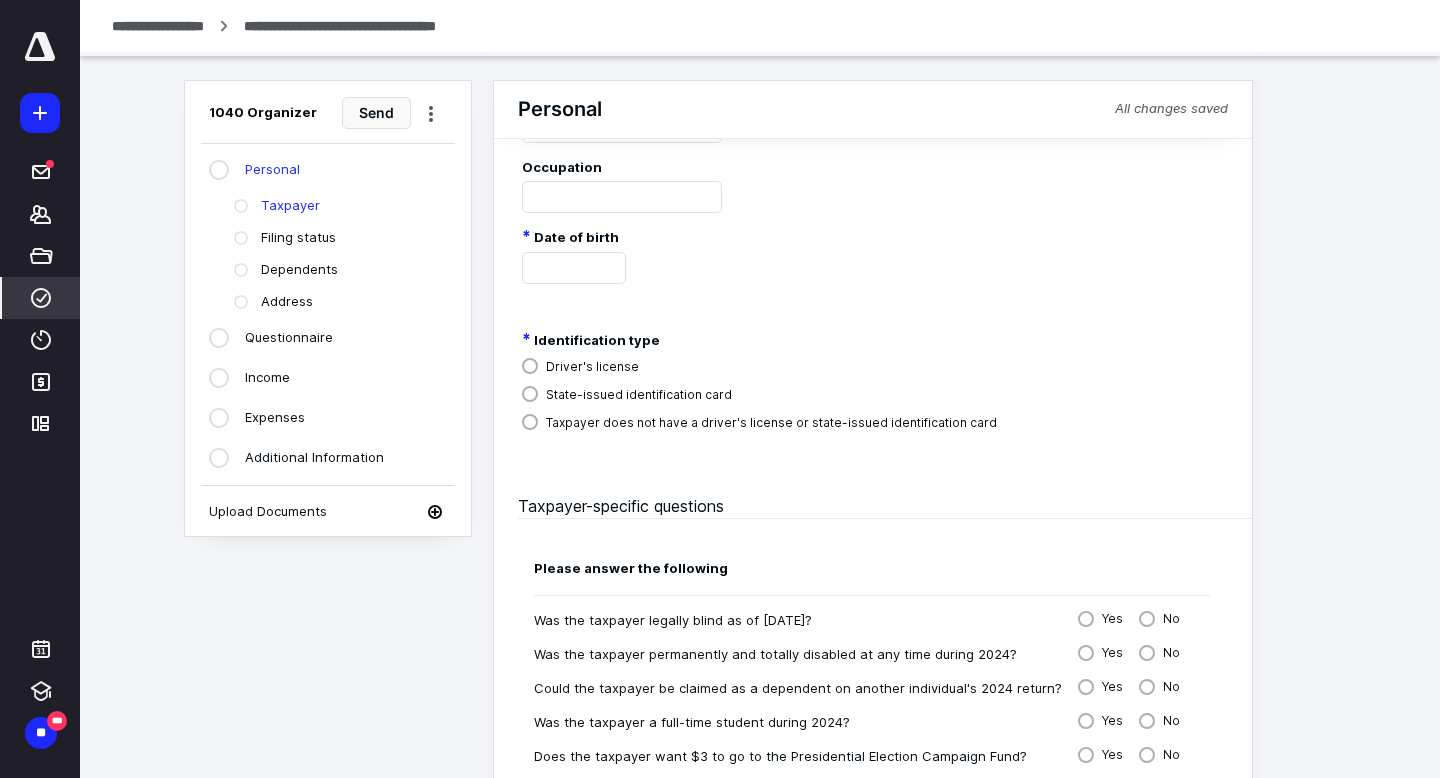 scroll, scrollTop: 741, scrollLeft: 0, axis: vertical 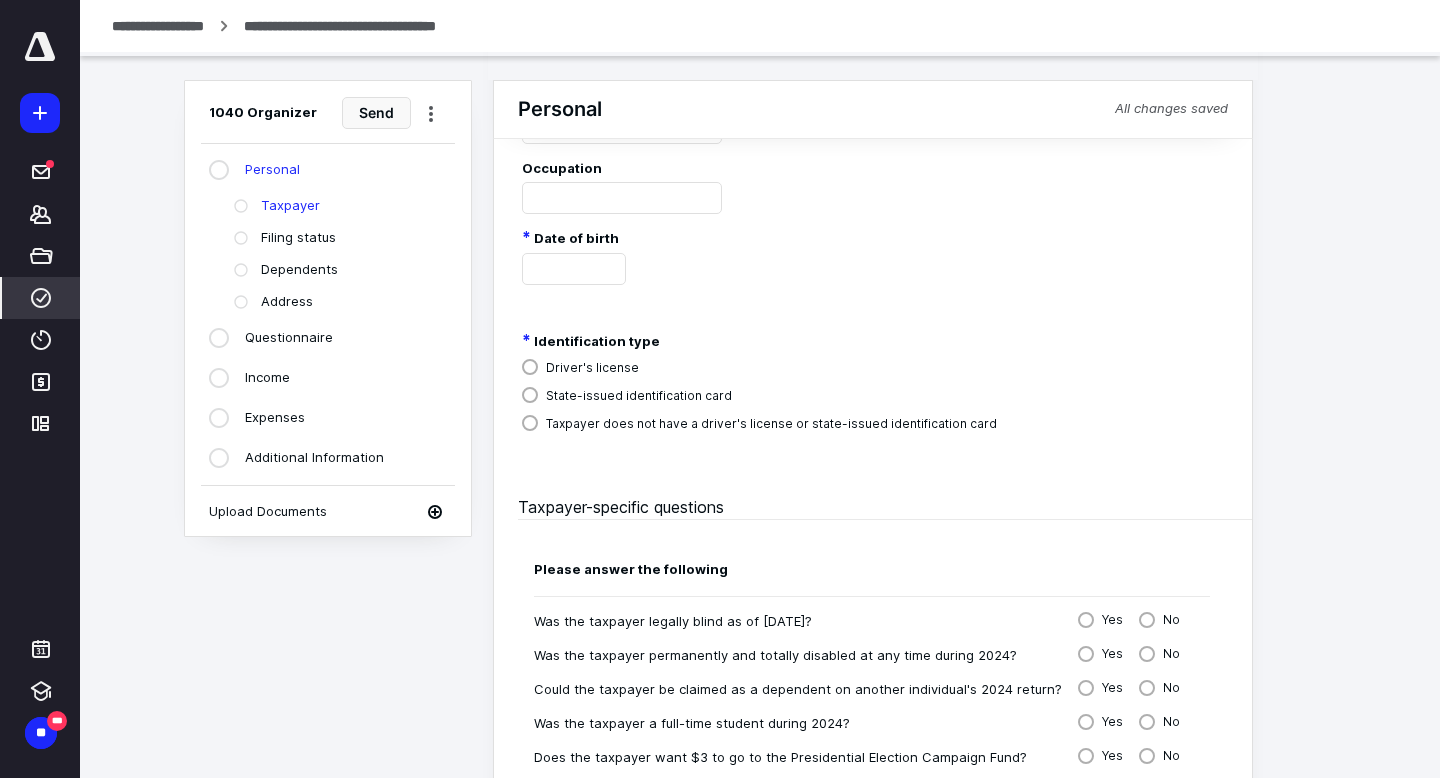 click on "Address" at bounding box center [287, 302] 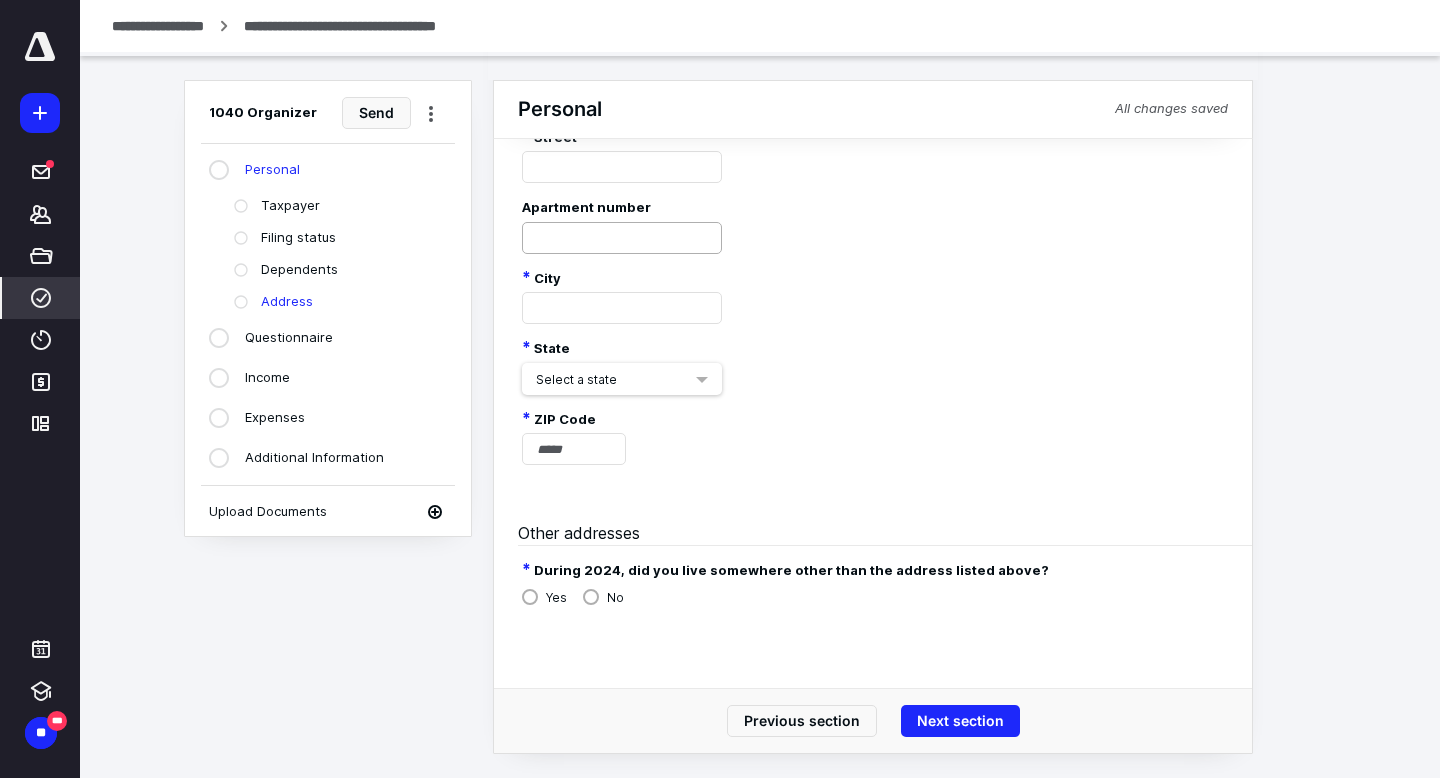 scroll, scrollTop: 0, scrollLeft: 0, axis: both 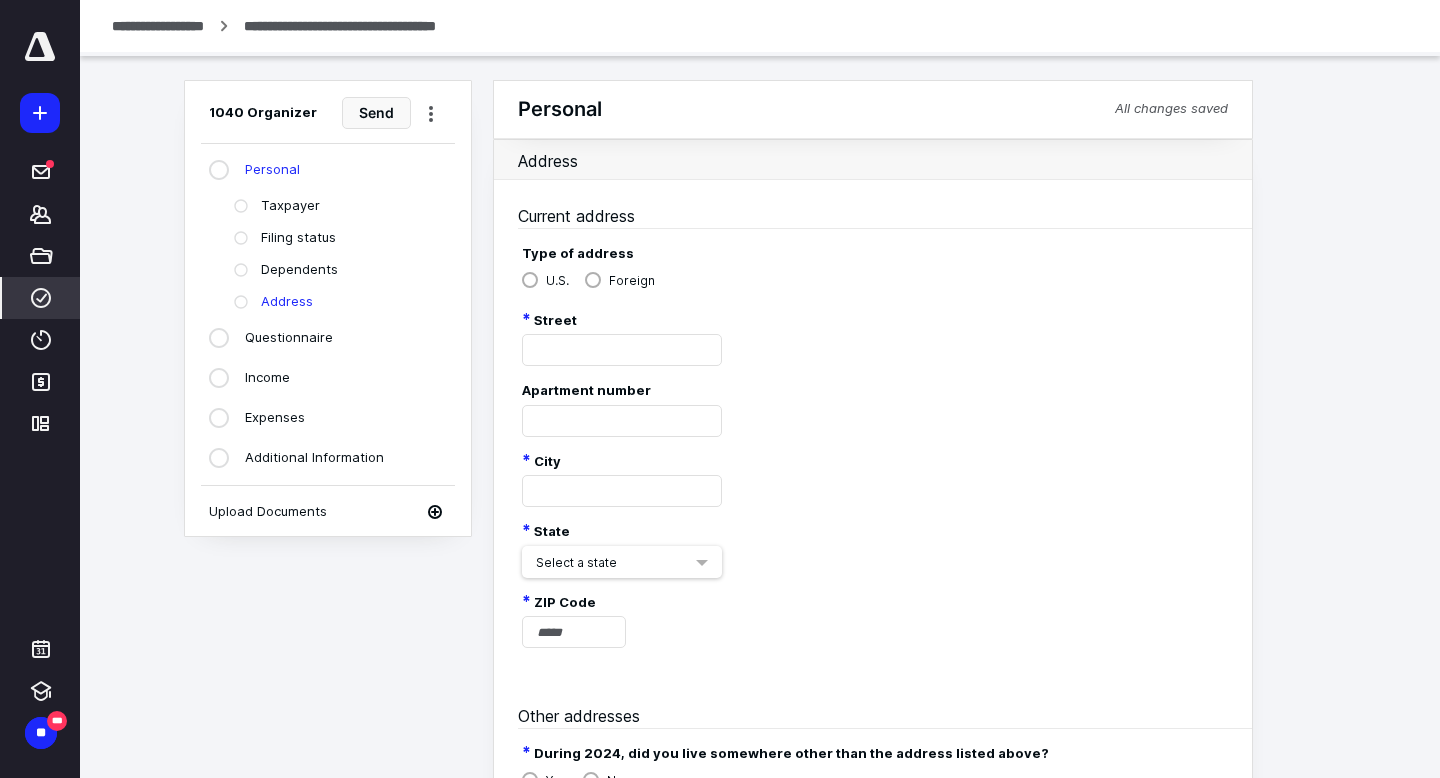 click on "Taxpayer" at bounding box center [290, 206] 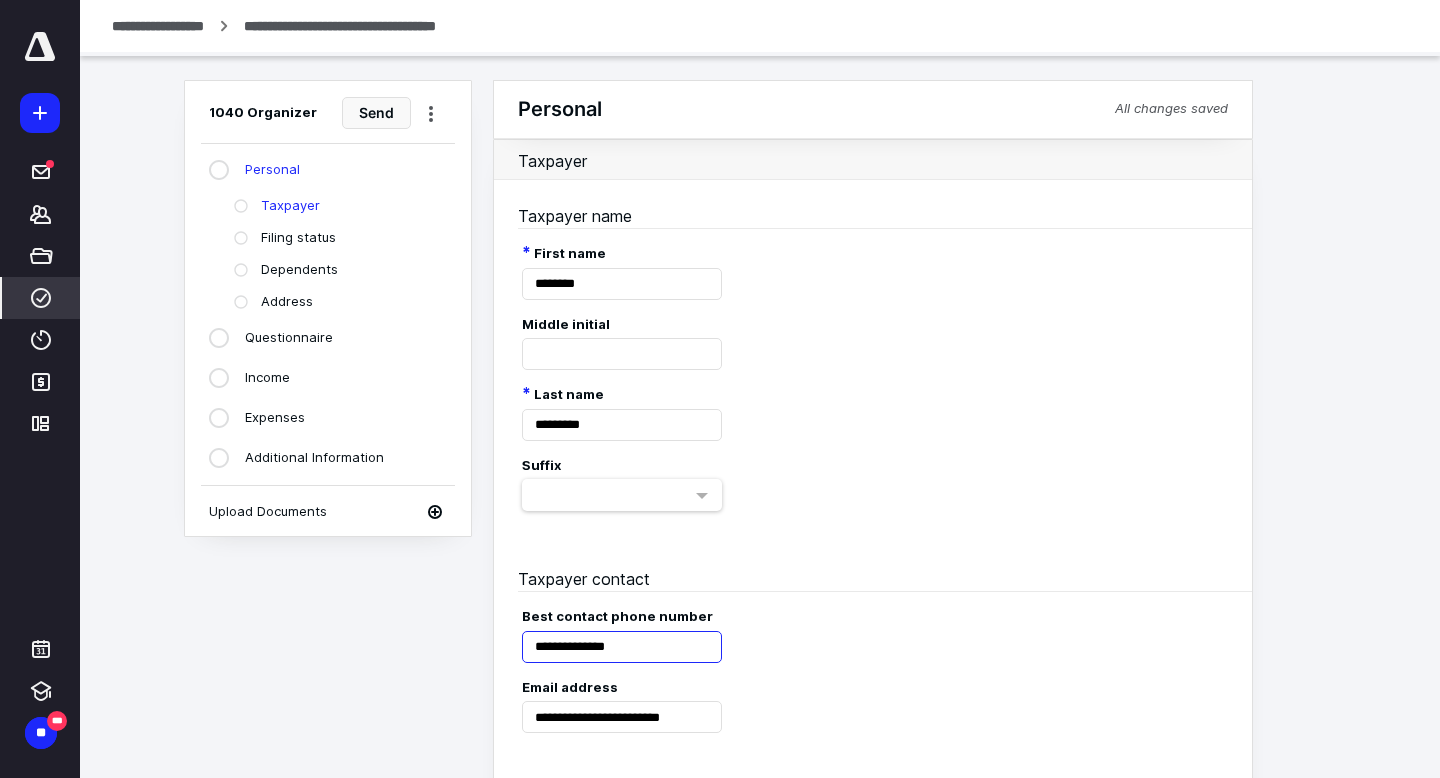 click on "**********" at bounding box center [622, 647] 